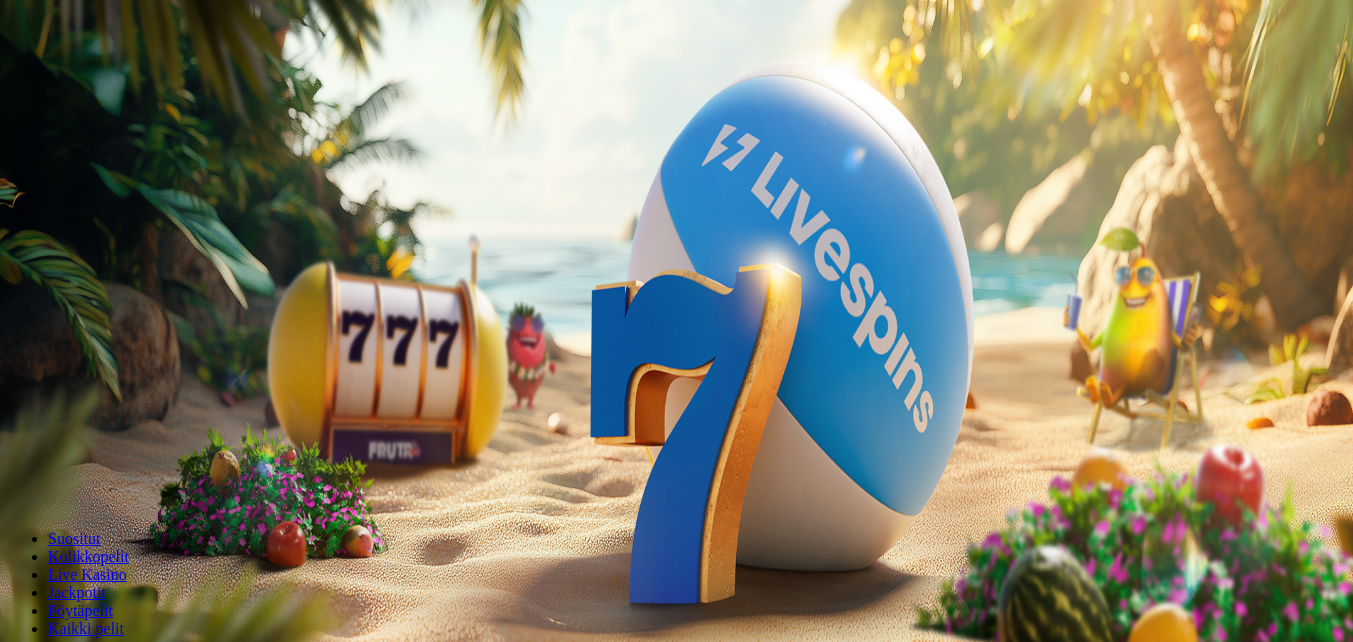 scroll, scrollTop: 0, scrollLeft: 0, axis: both 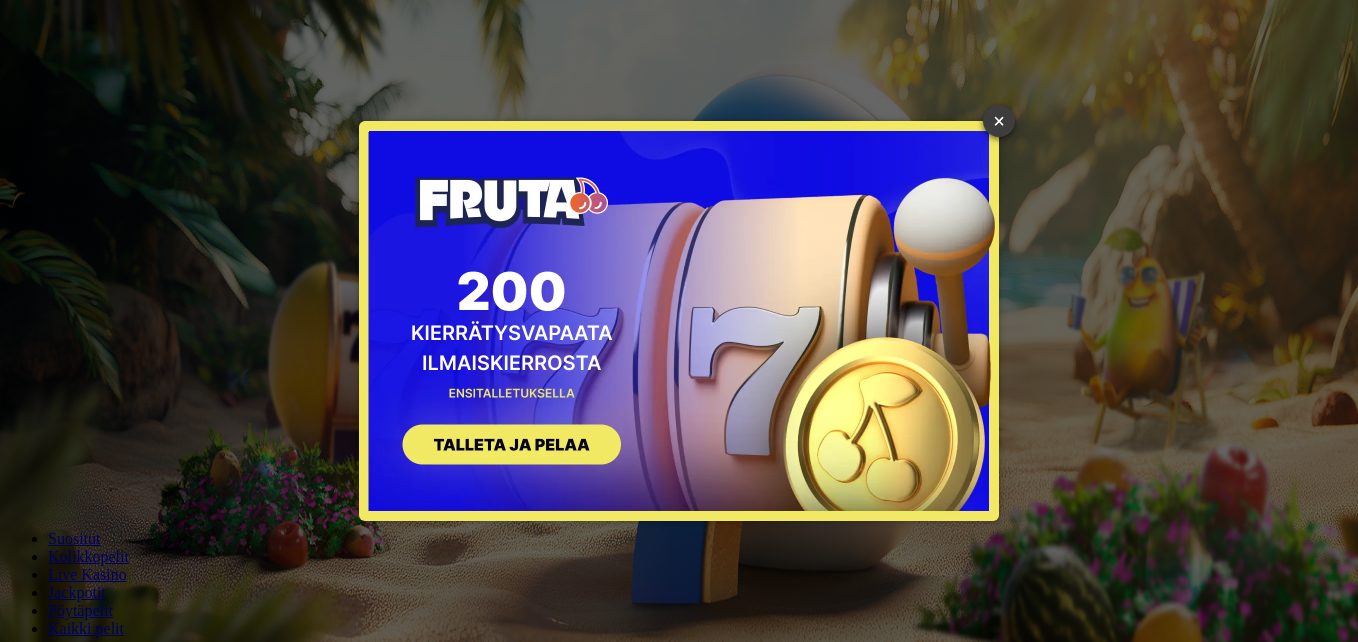 click on "×" at bounding box center (999, 121) 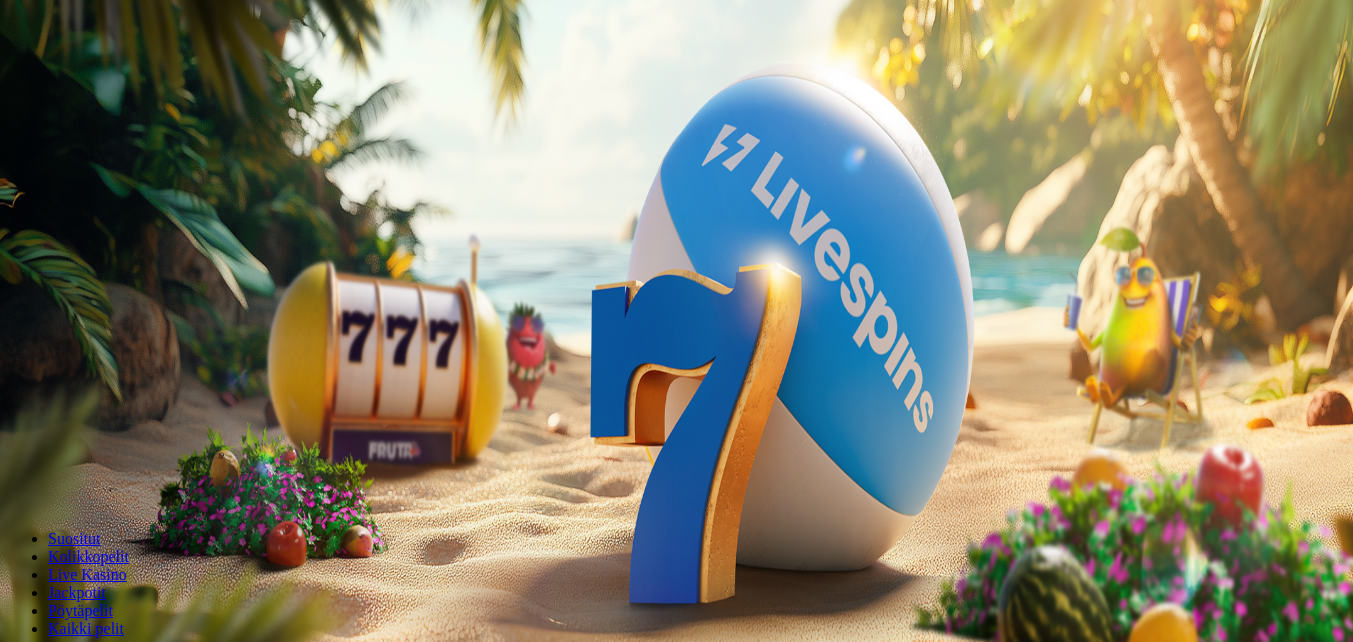 click on "Kirjaudu" at bounding box center [138, 72] 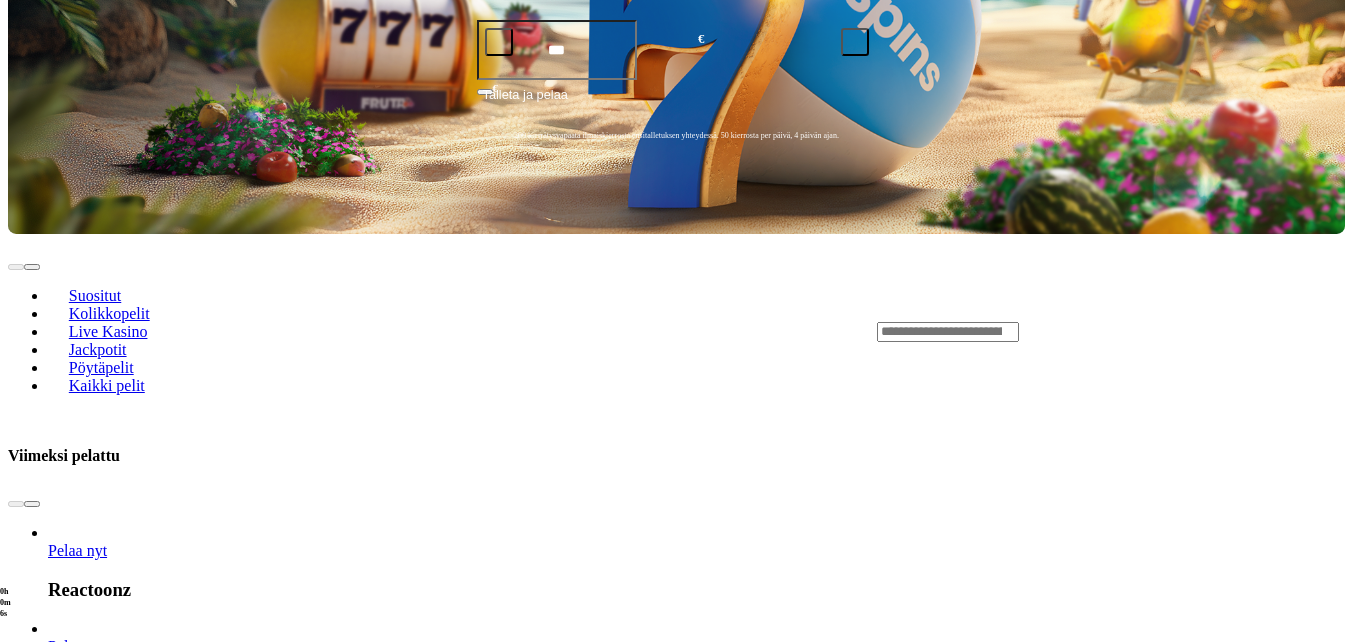 scroll, scrollTop: 600, scrollLeft: 0, axis: vertical 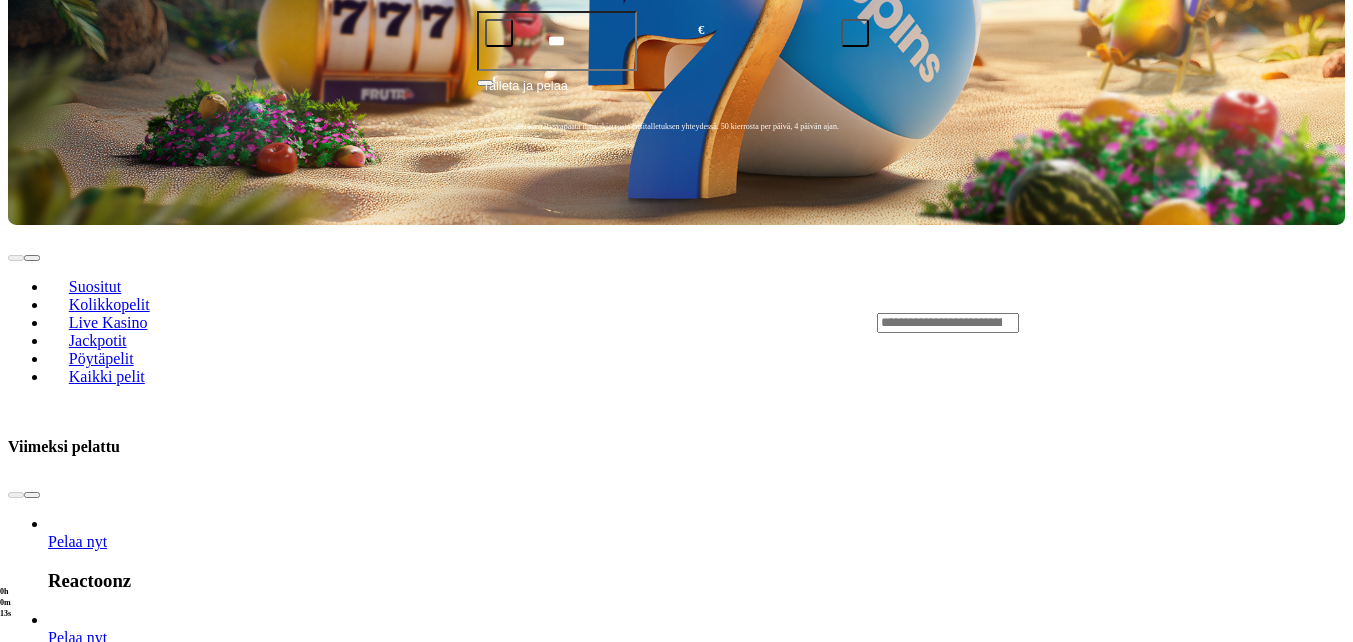 click at bounding box center (32, 1652) 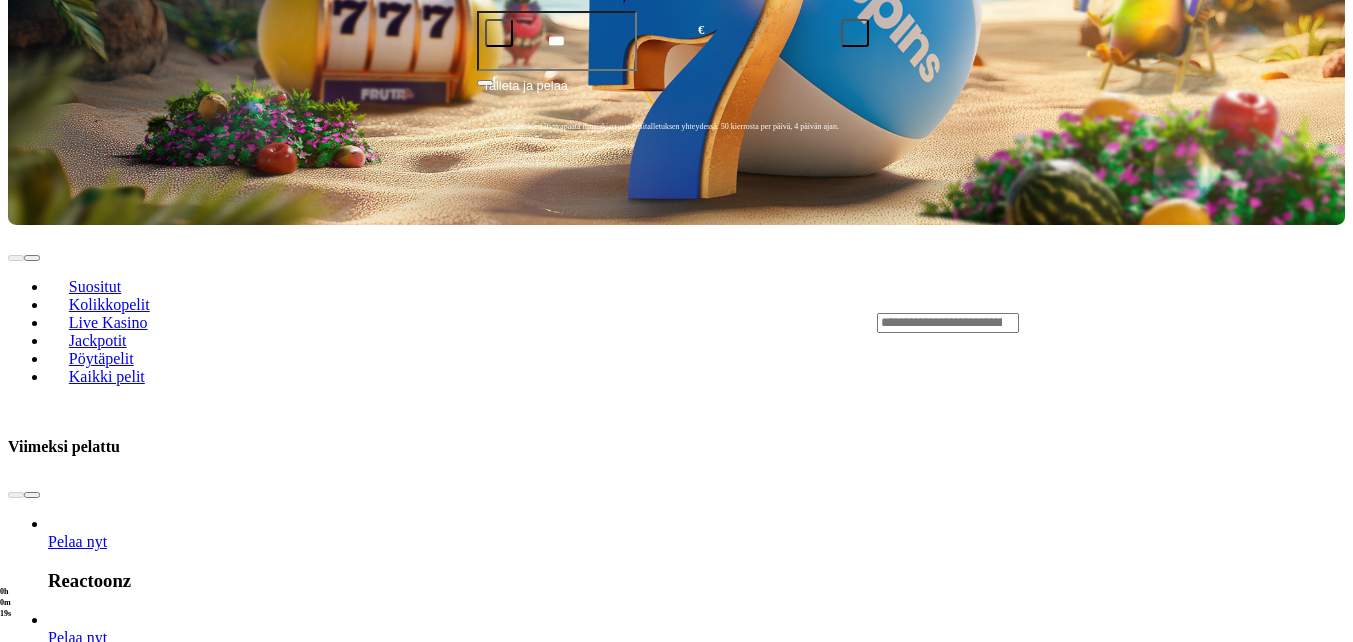 click on "Pelaa nyt" at bounding box center [-491, 2366] 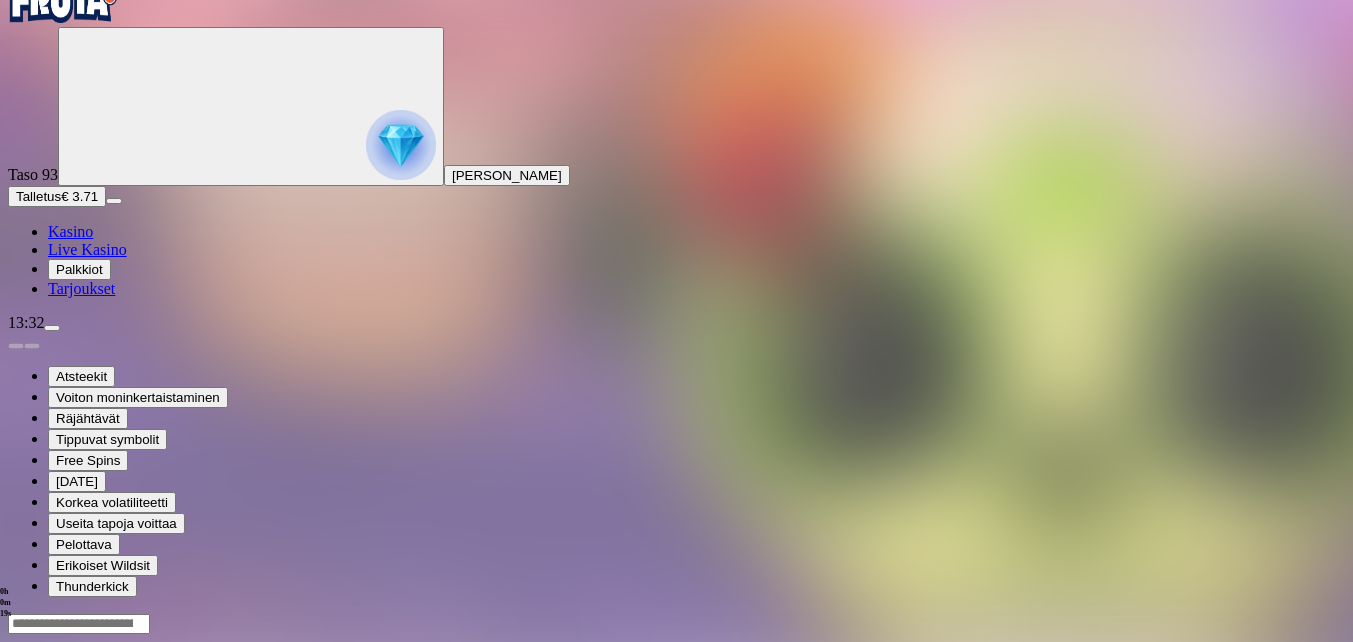 scroll, scrollTop: 0, scrollLeft: 0, axis: both 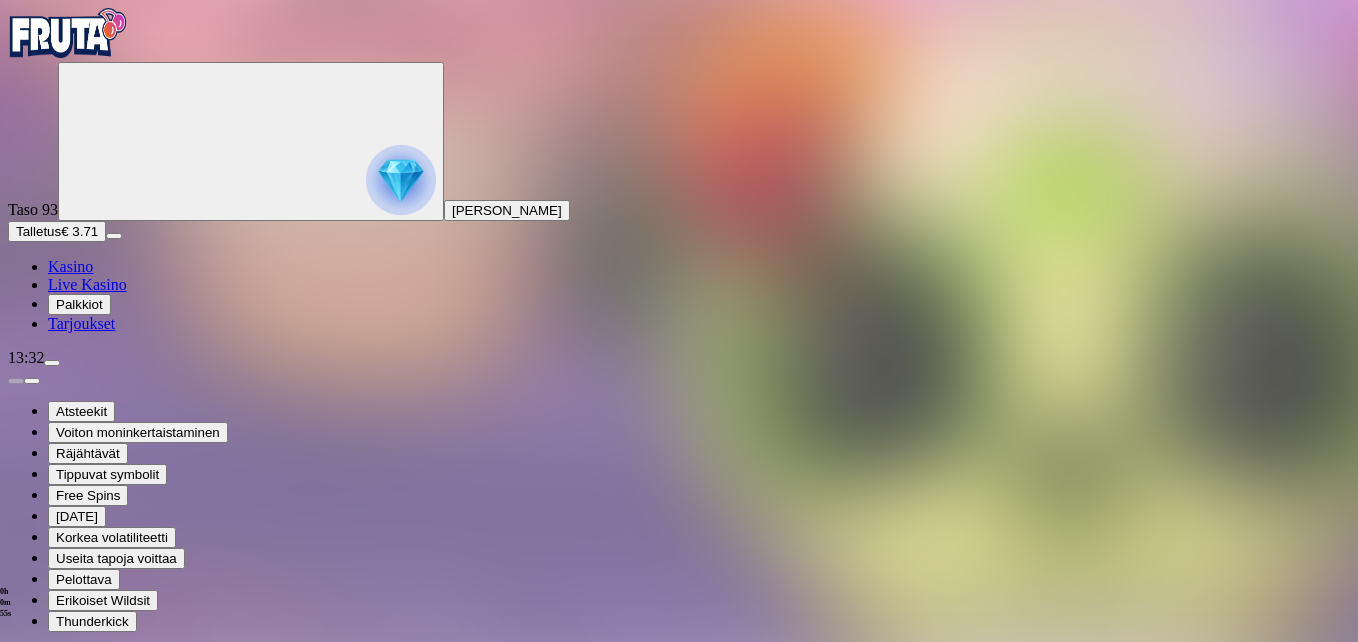 click at bounding box center (48, 1431) 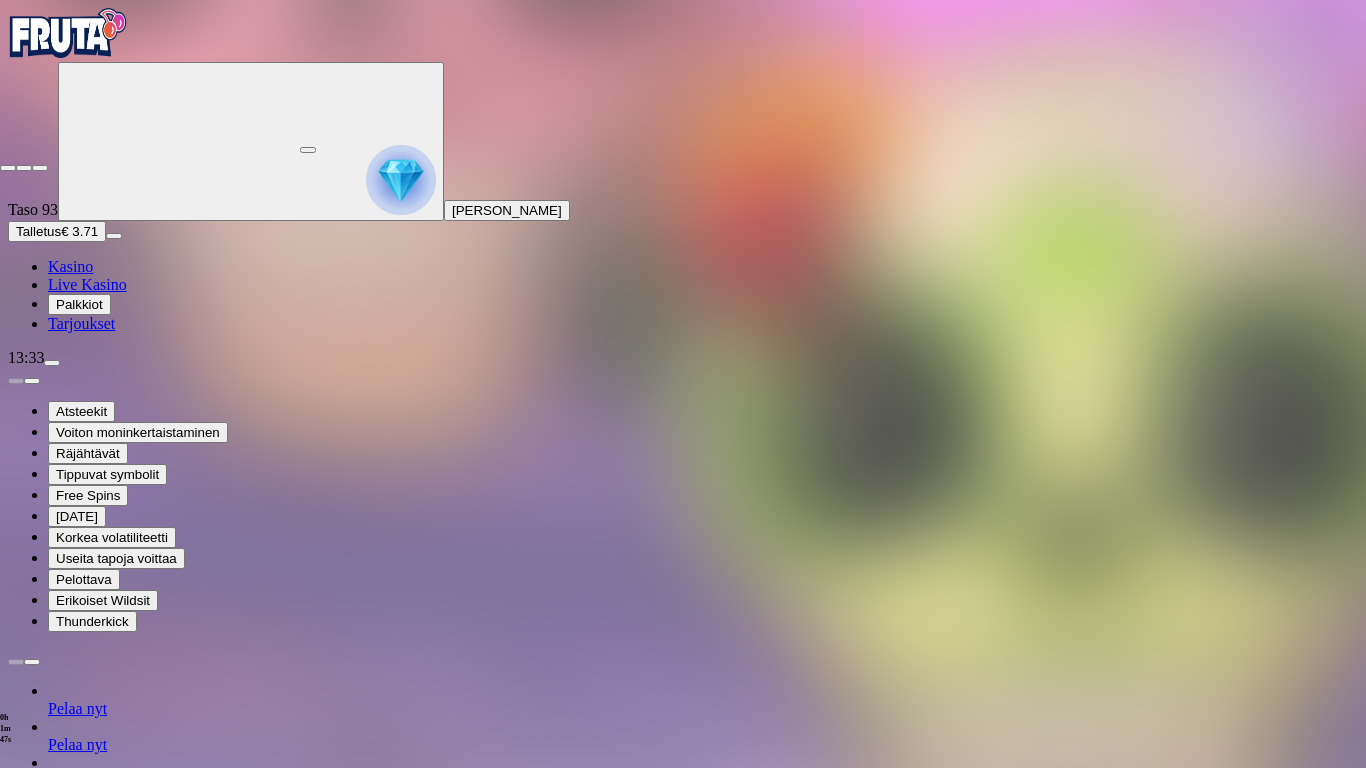 click at bounding box center (8, 168) 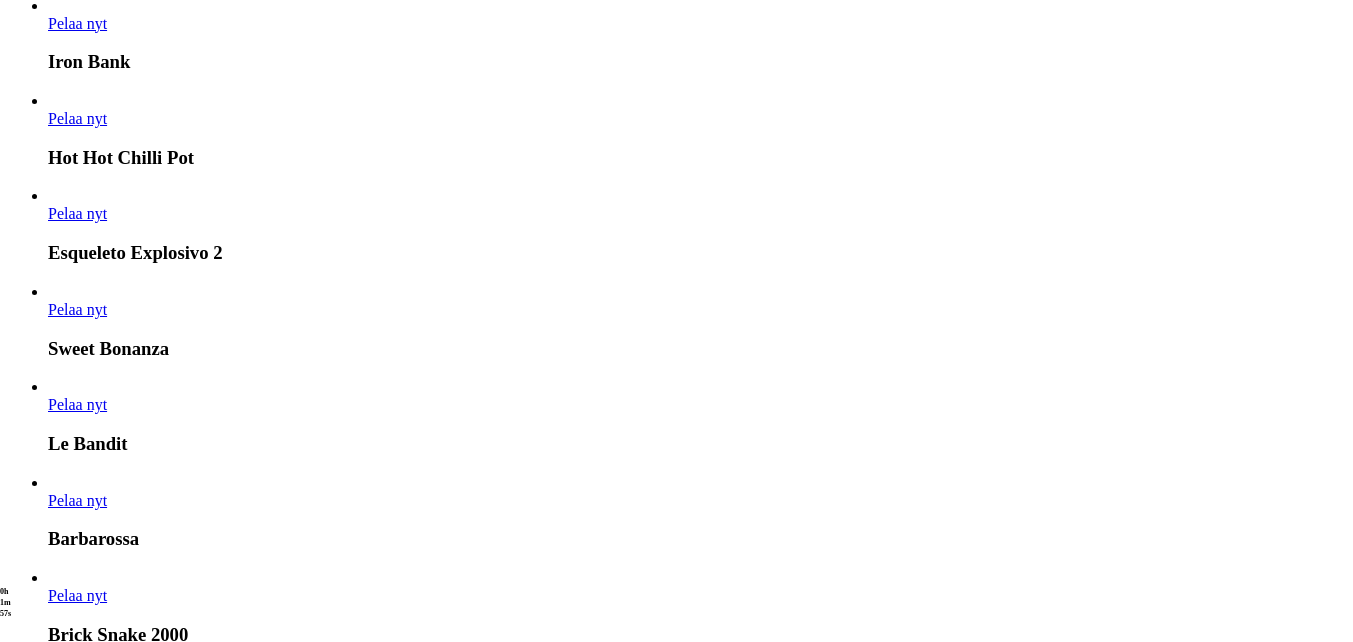scroll, scrollTop: 1700, scrollLeft: 0, axis: vertical 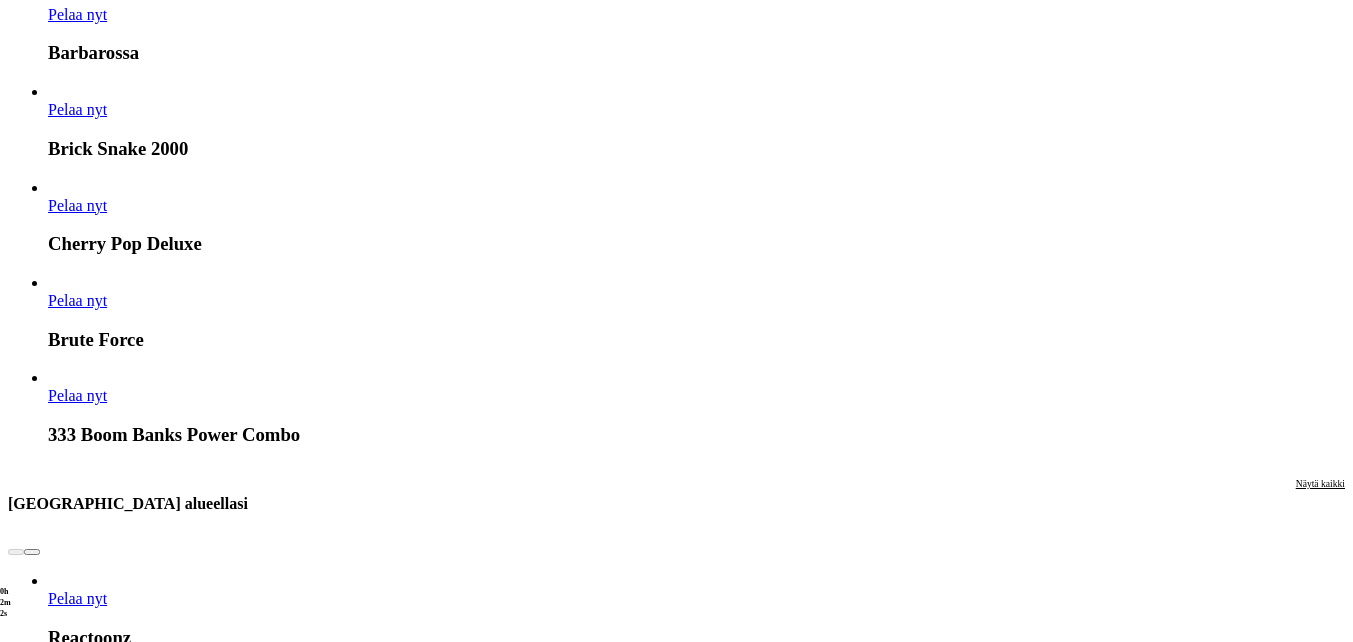 click on "Pelaa nyt" at bounding box center [77, 16533] 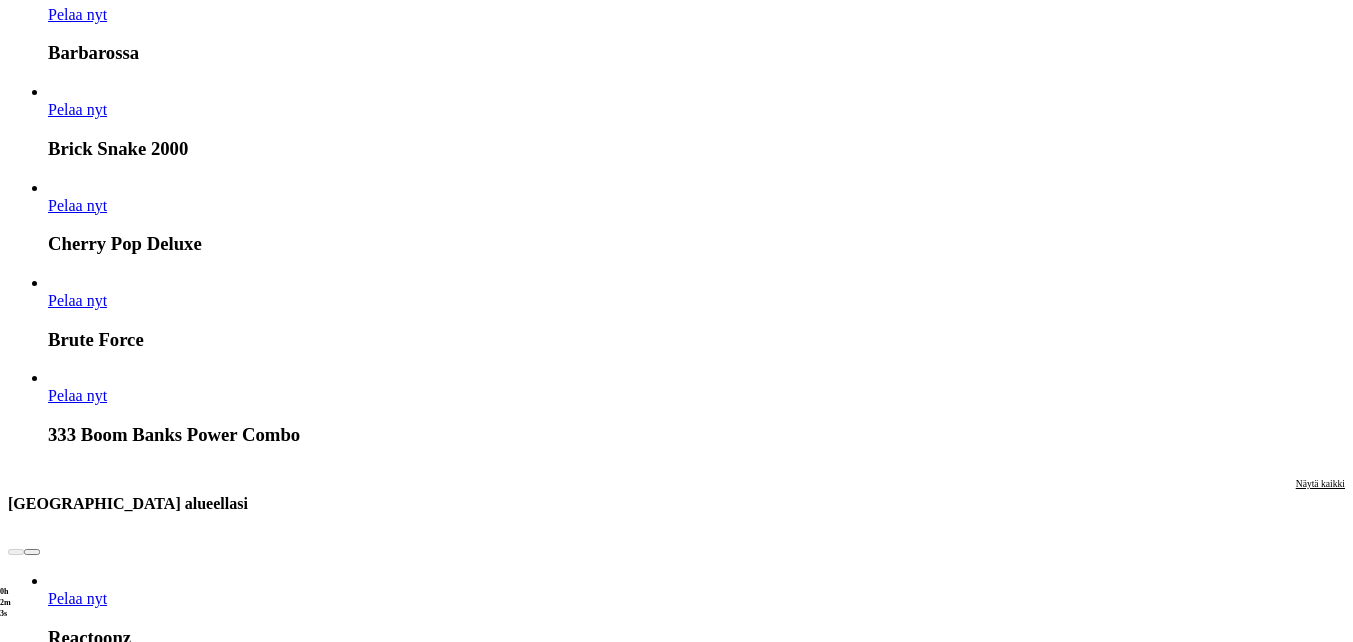 scroll, scrollTop: 0, scrollLeft: 0, axis: both 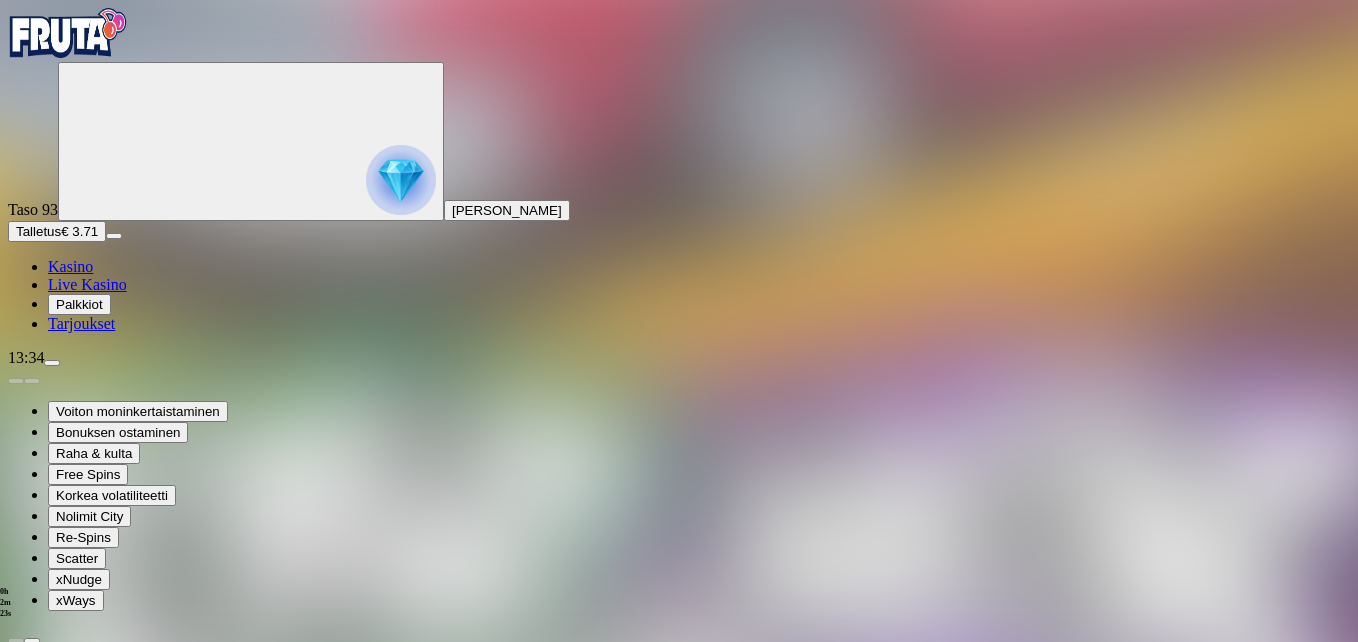 click at bounding box center [48, 1410] 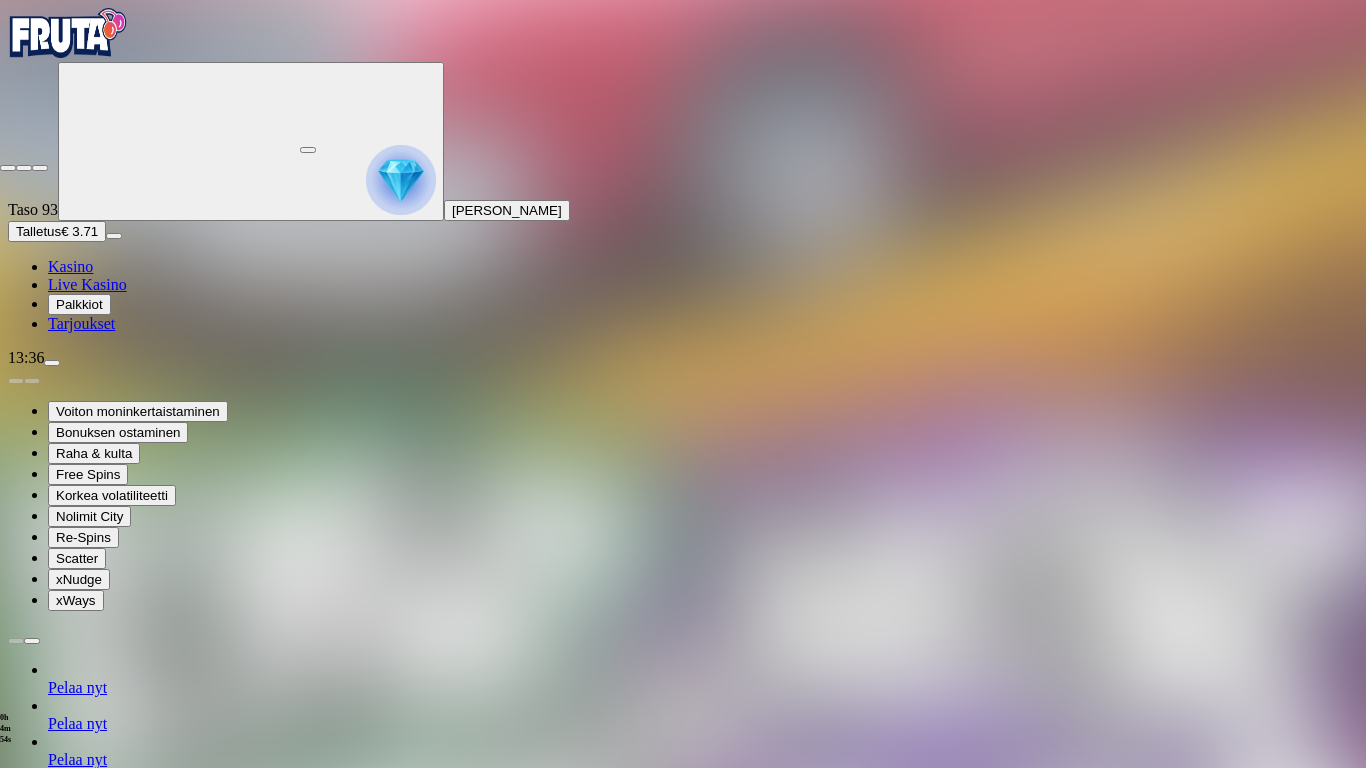 click at bounding box center (8, 168) 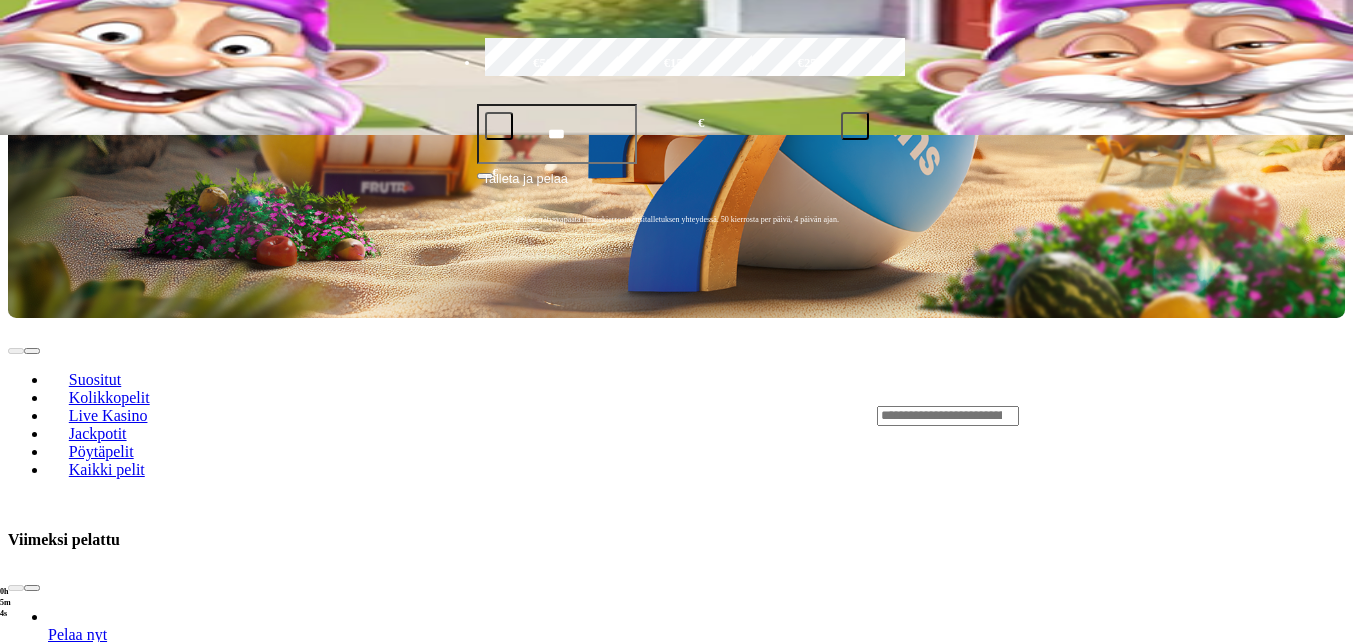 scroll, scrollTop: 700, scrollLeft: 0, axis: vertical 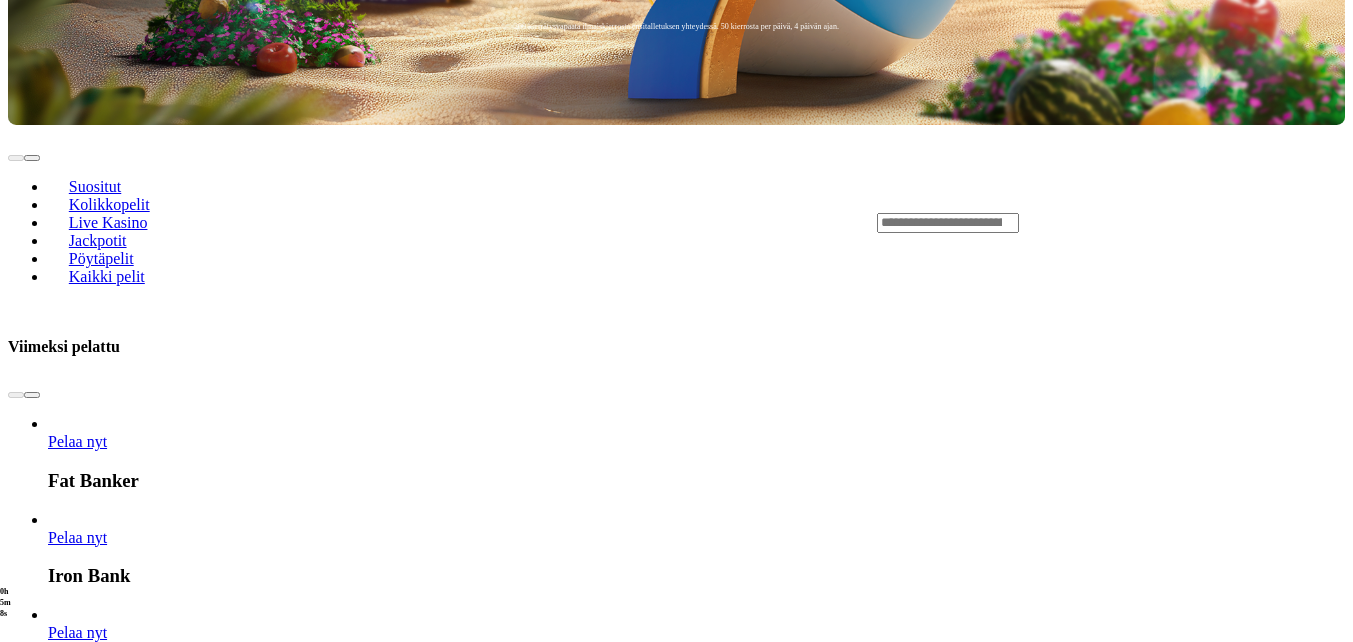 click at bounding box center (32, 2709) 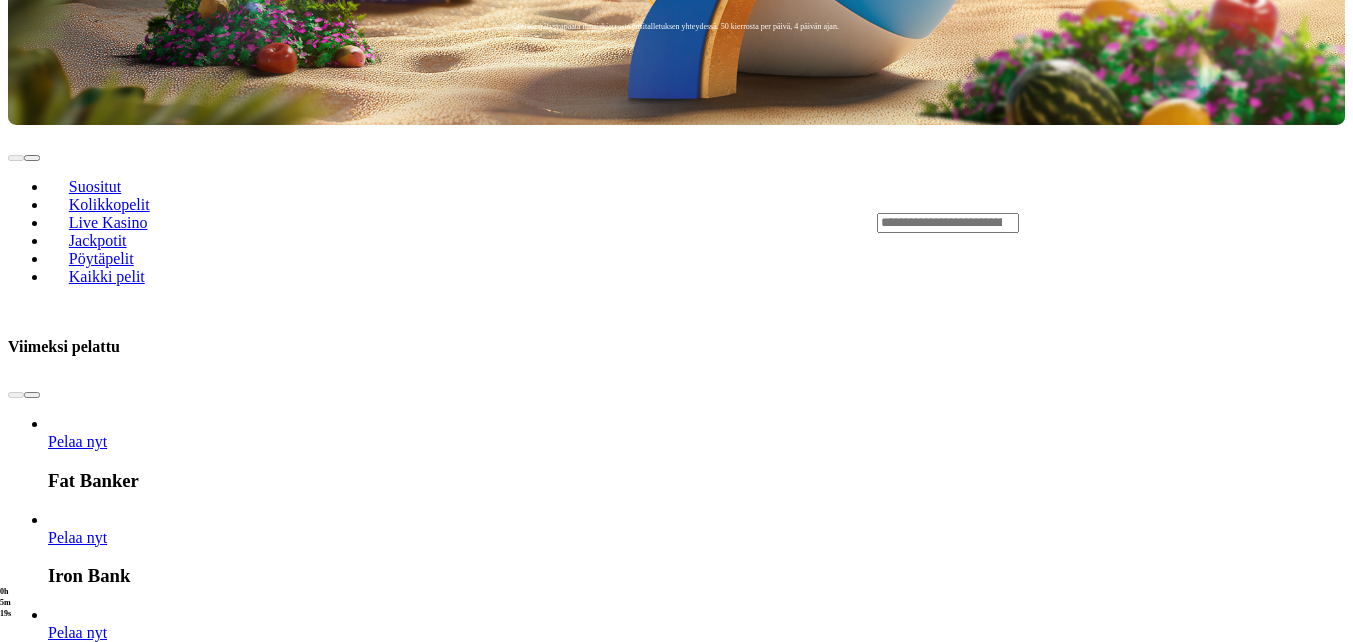 click on "Pelaa nyt" at bounding box center (-752, 3709) 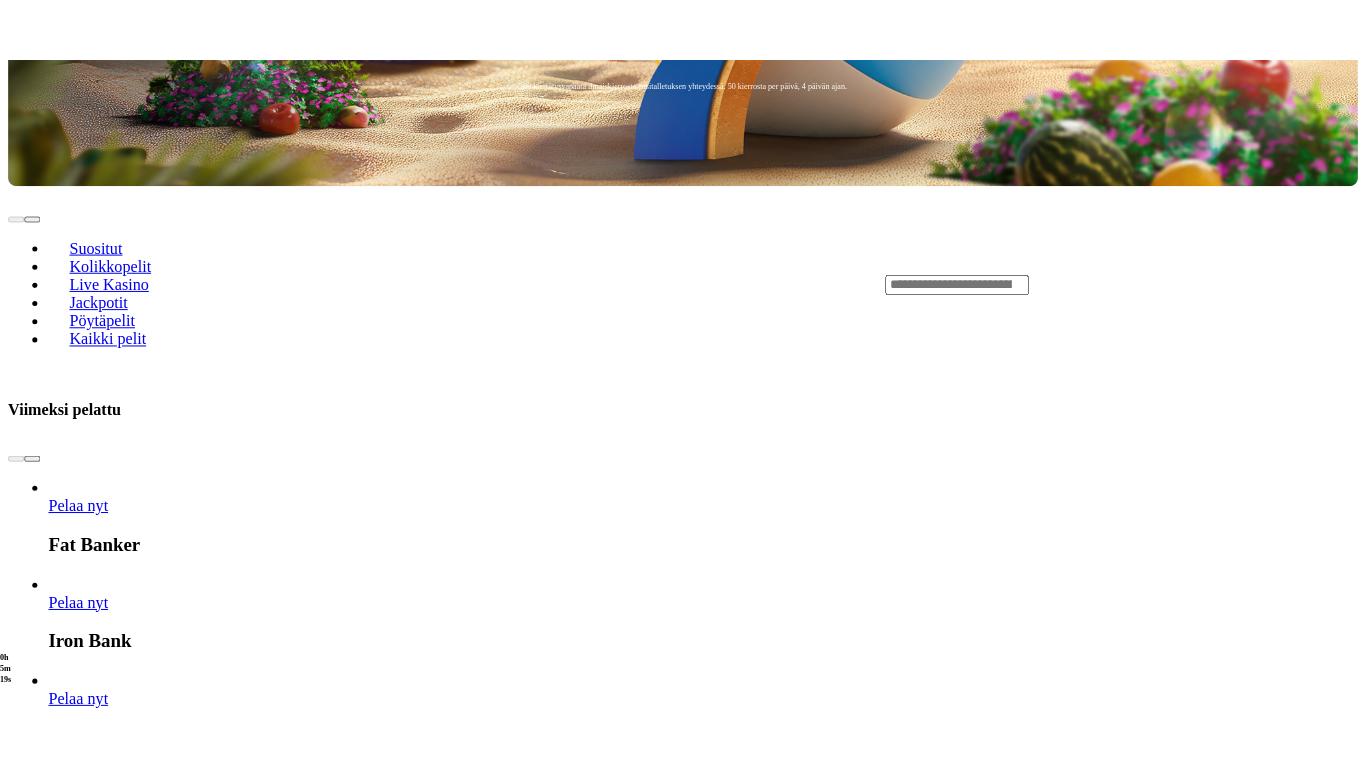 scroll, scrollTop: 0, scrollLeft: 0, axis: both 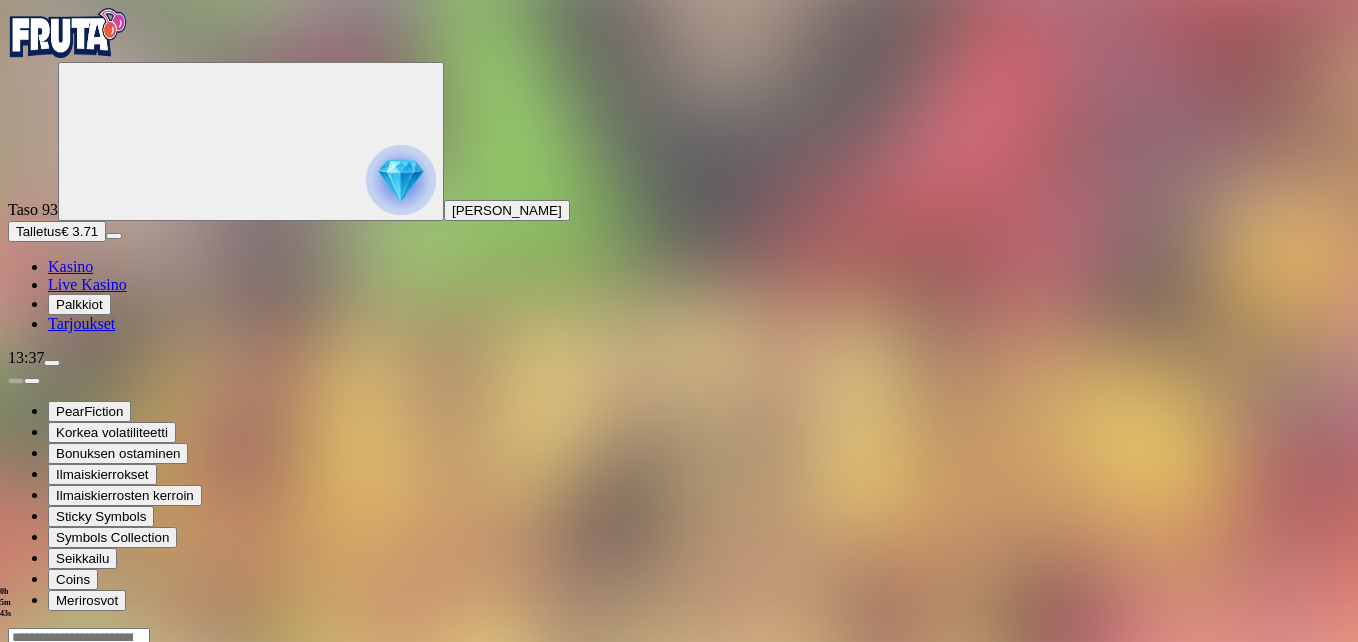 click at bounding box center [48, 820] 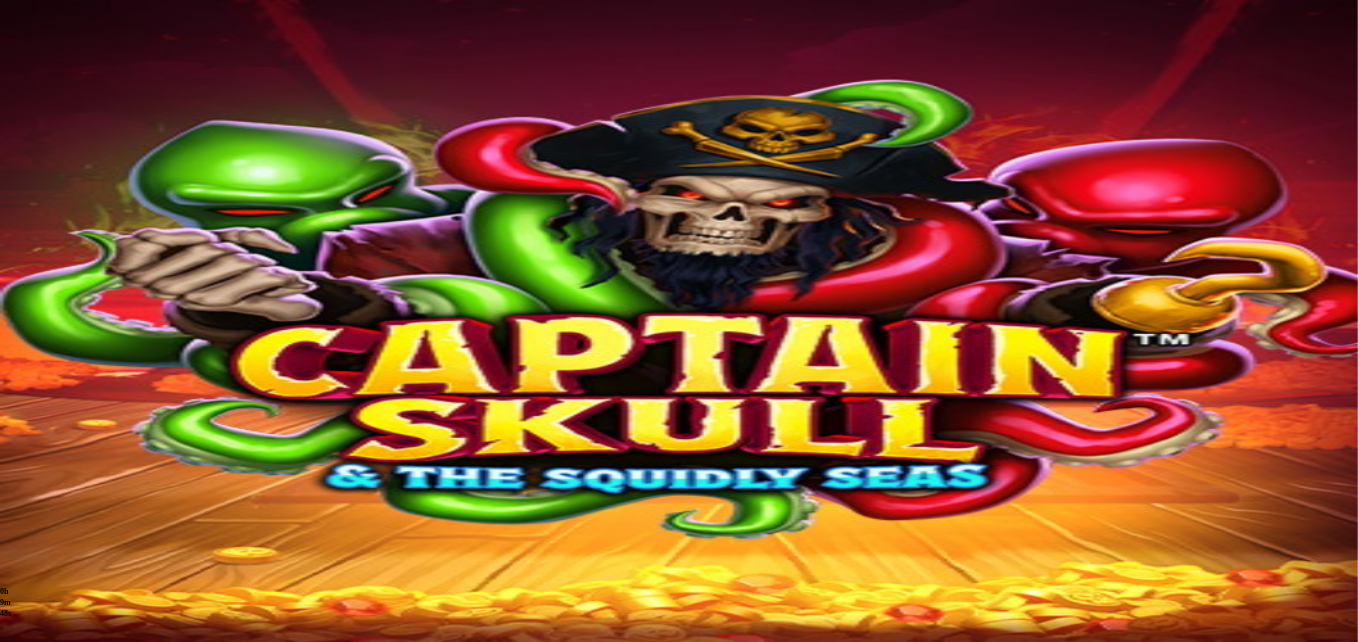 scroll, scrollTop: 0, scrollLeft: 0, axis: both 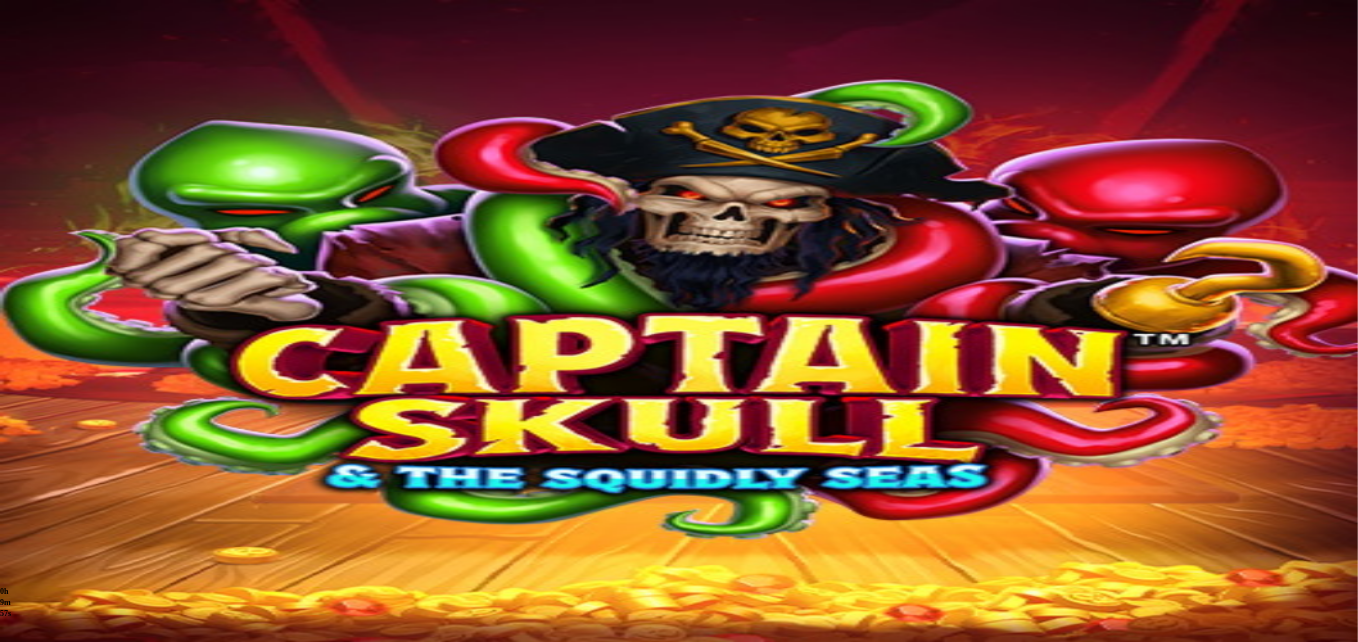click at bounding box center [48, 820] 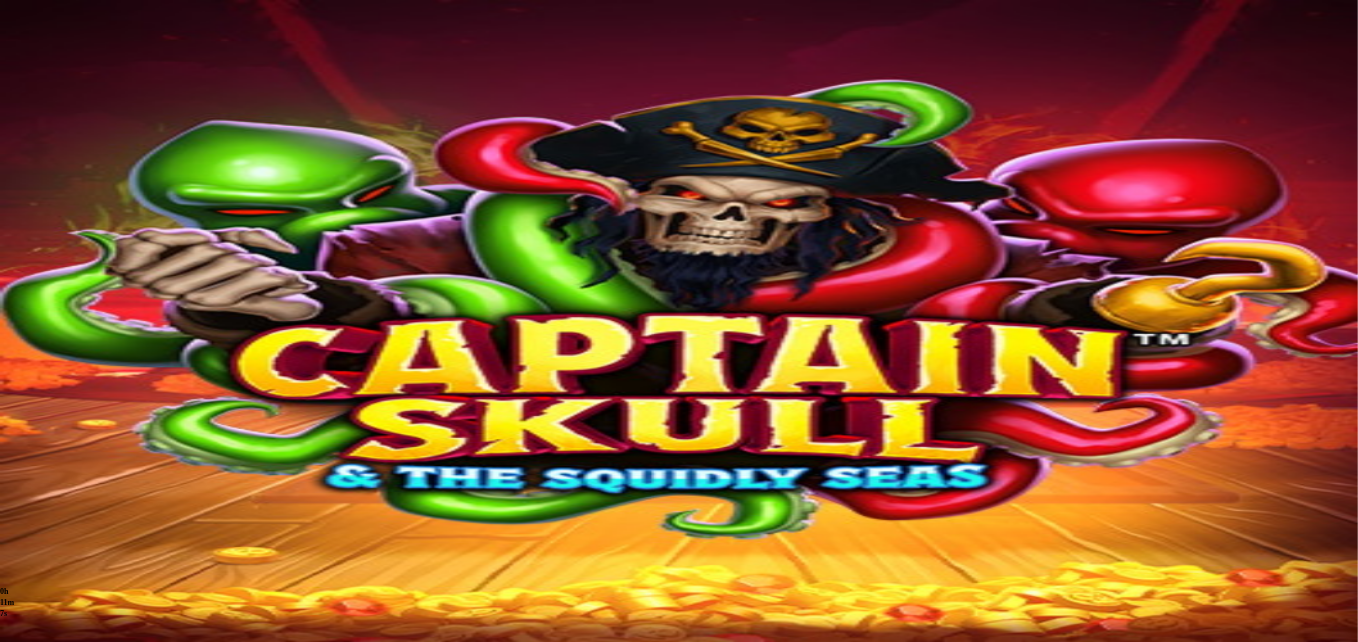 scroll, scrollTop: 0, scrollLeft: 0, axis: both 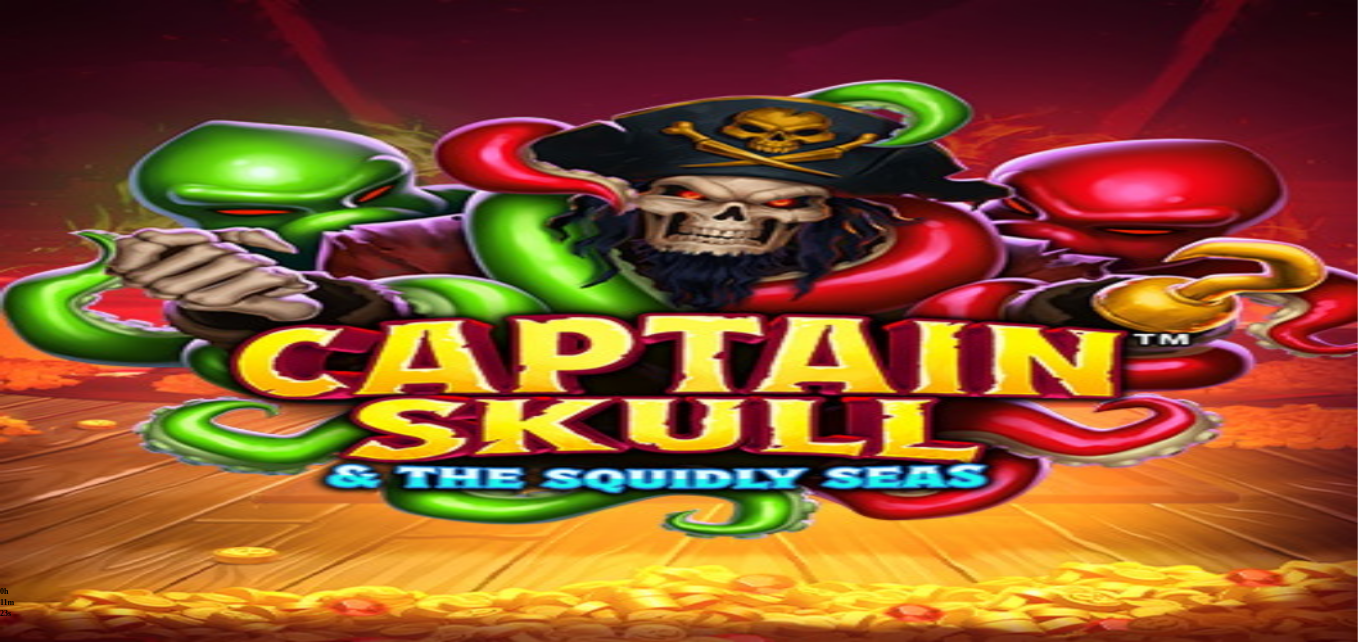 drag, startPoint x: 1242, startPoint y: 183, endPoint x: 1246, endPoint y: 257, distance: 74.10803 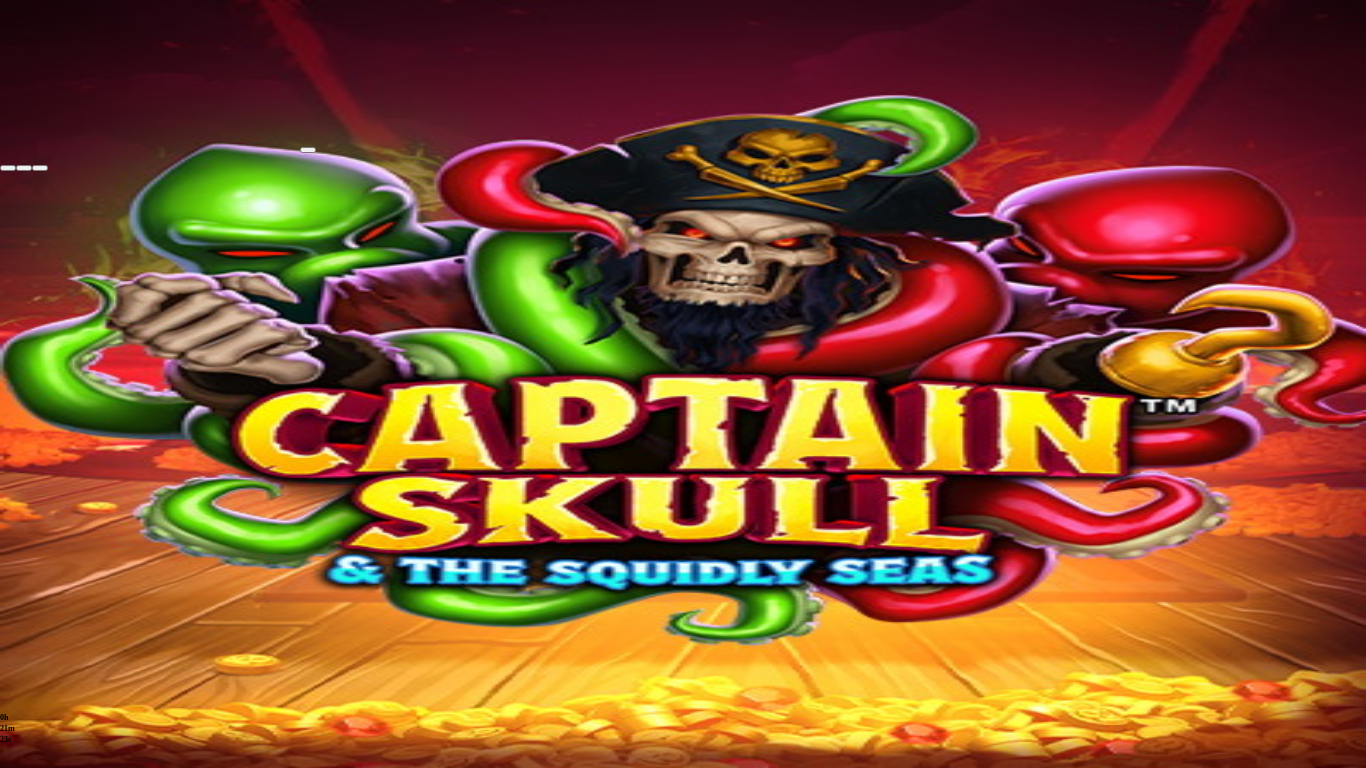 click at bounding box center [8, 168] 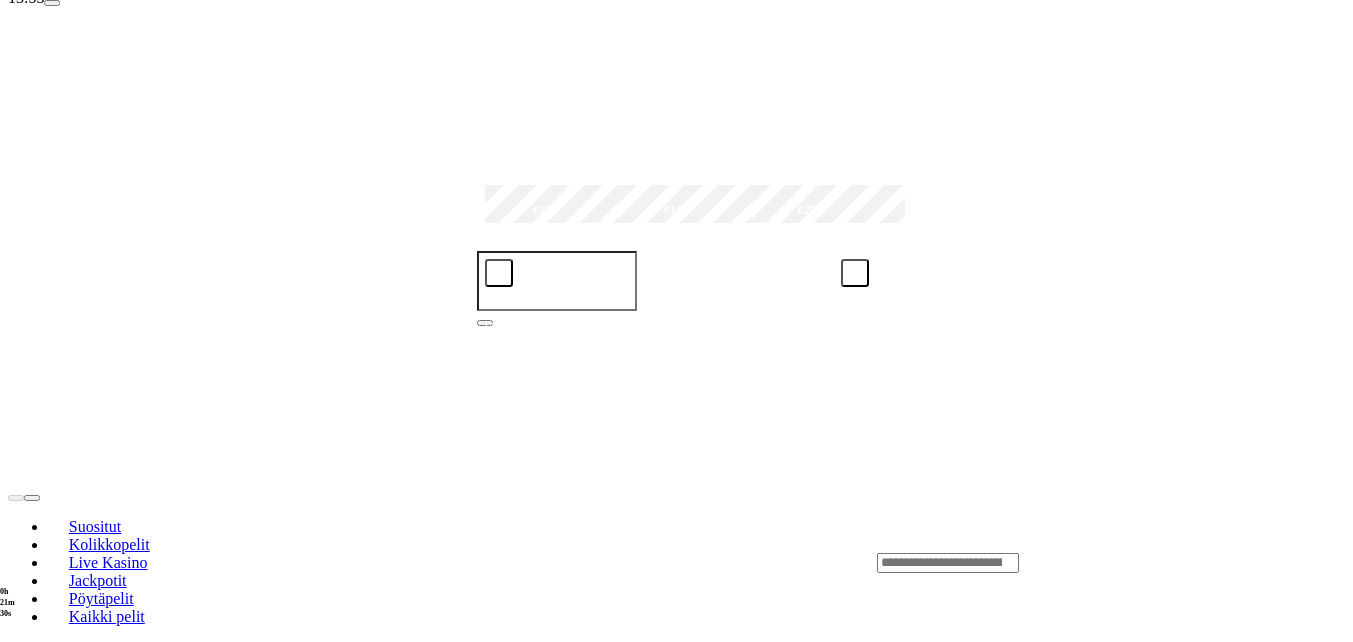 scroll, scrollTop: 400, scrollLeft: 0, axis: vertical 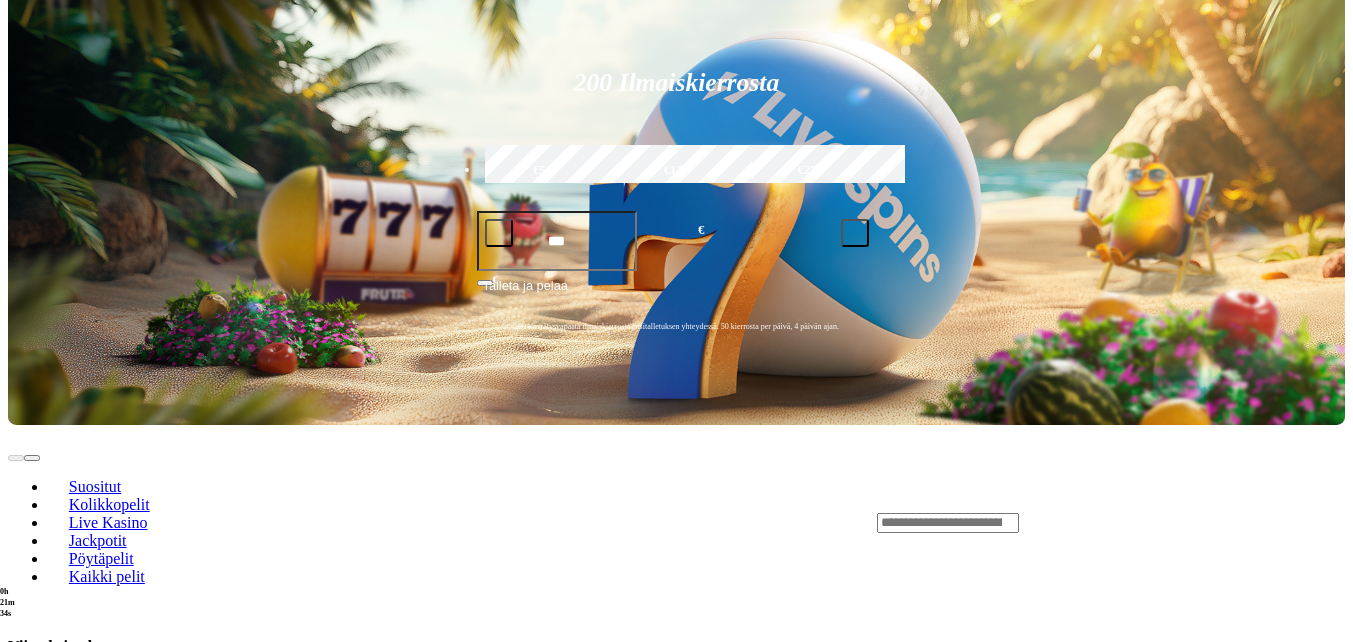 click at bounding box center [32, 695] 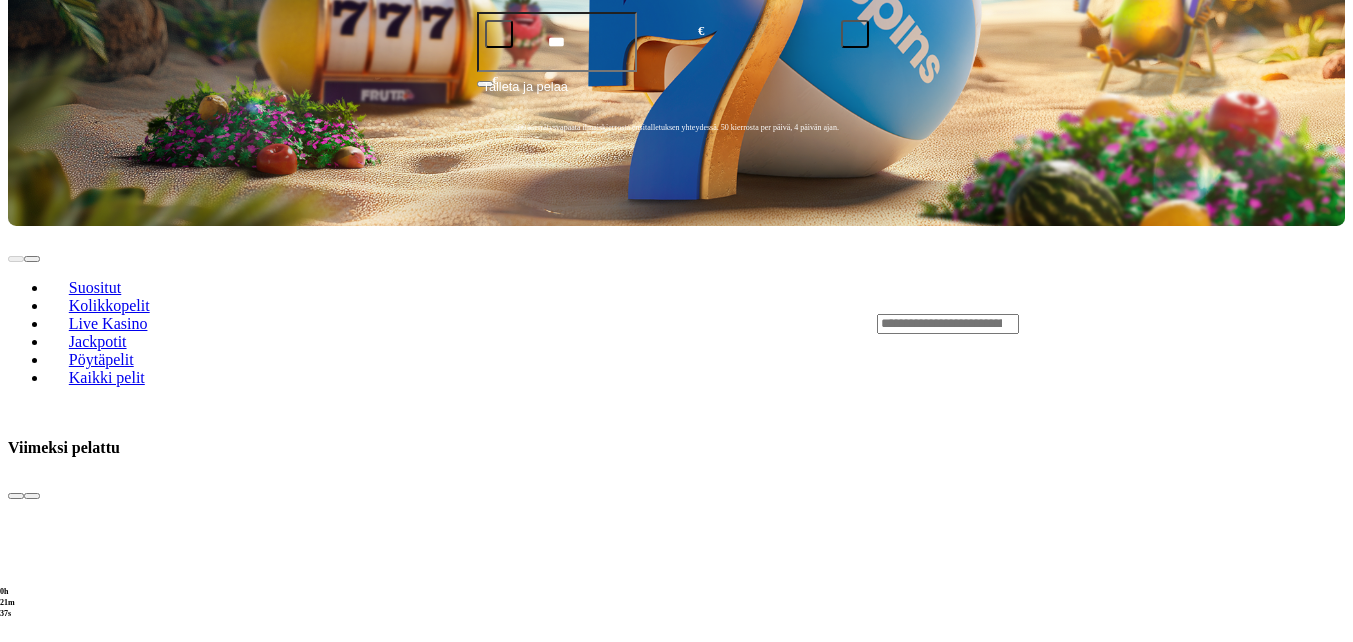 scroll, scrollTop: 600, scrollLeft: 0, axis: vertical 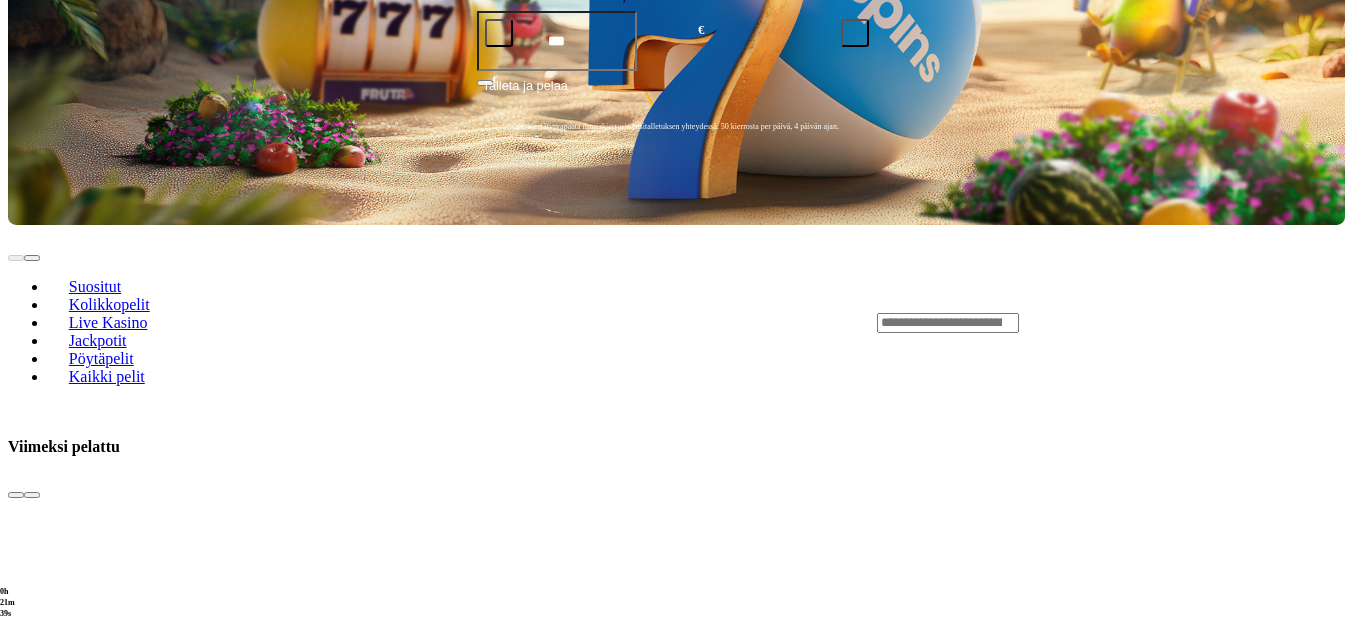 click at bounding box center (32, 2809) 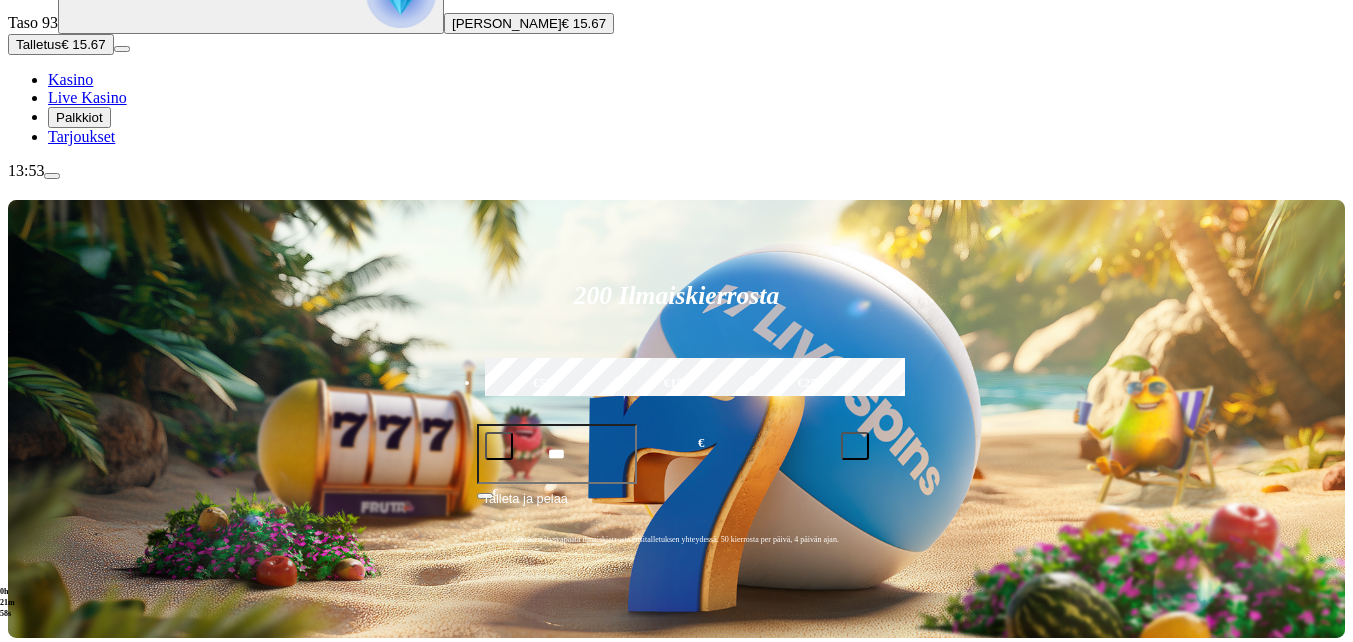 scroll, scrollTop: 0, scrollLeft: 0, axis: both 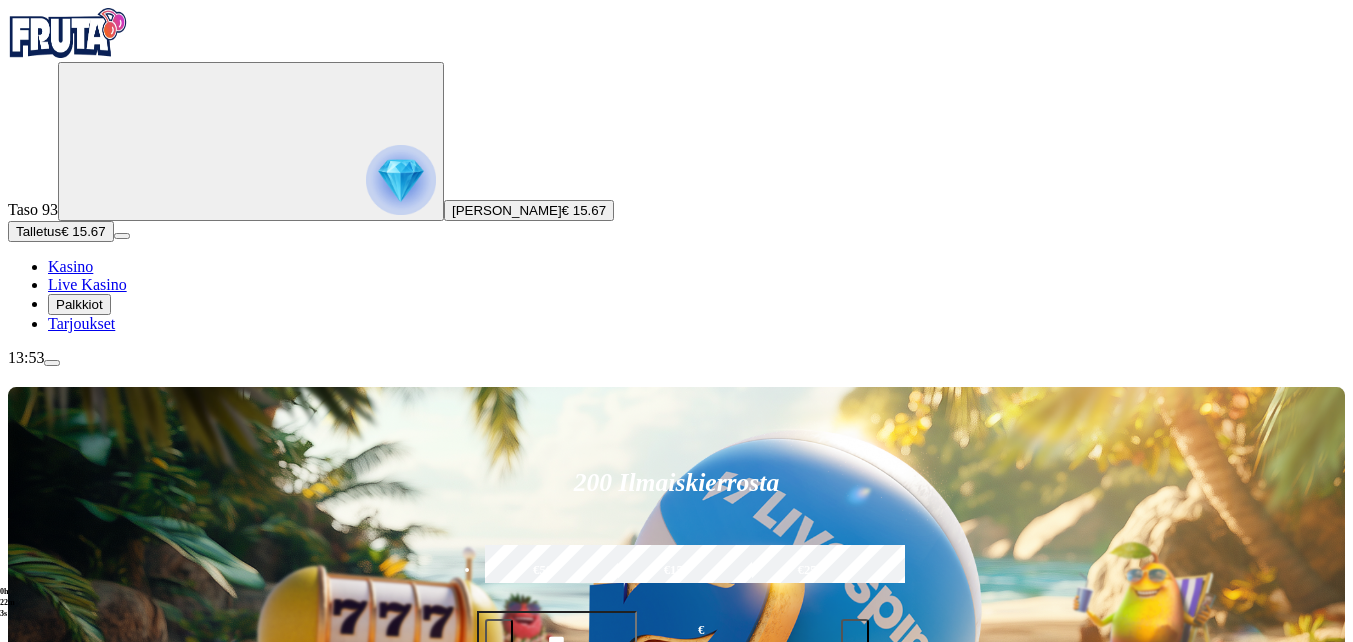 click at bounding box center (32, 858) 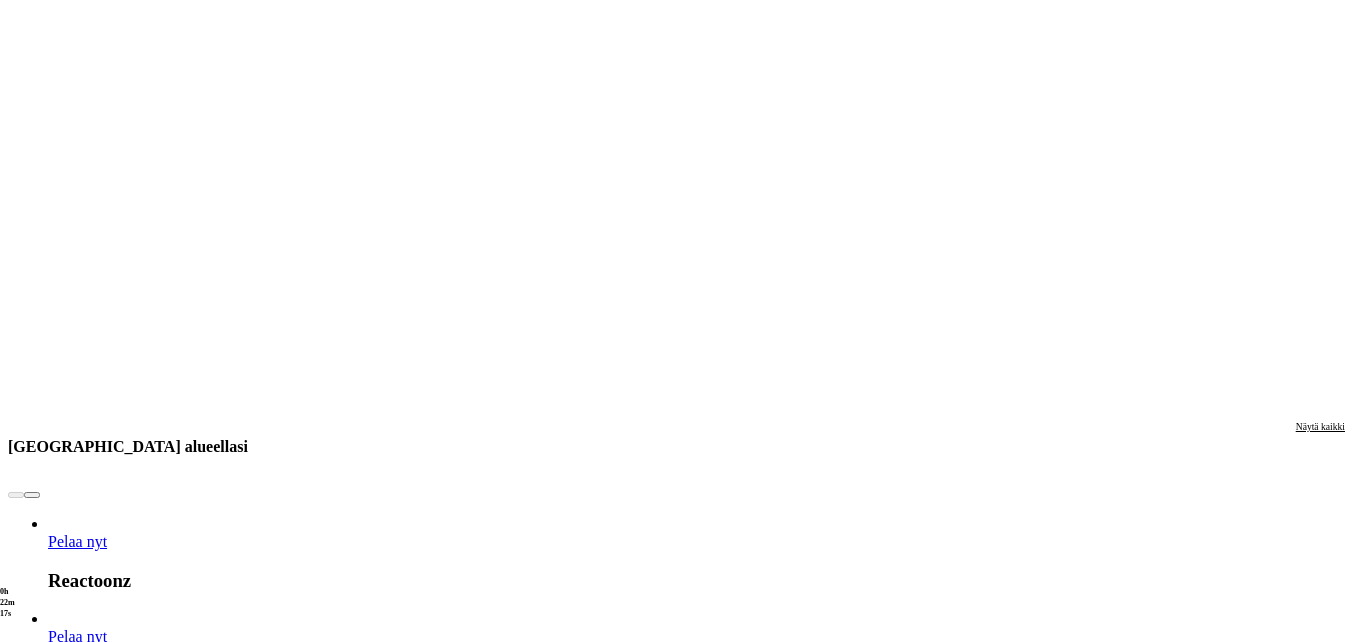 scroll, scrollTop: 1800, scrollLeft: 0, axis: vertical 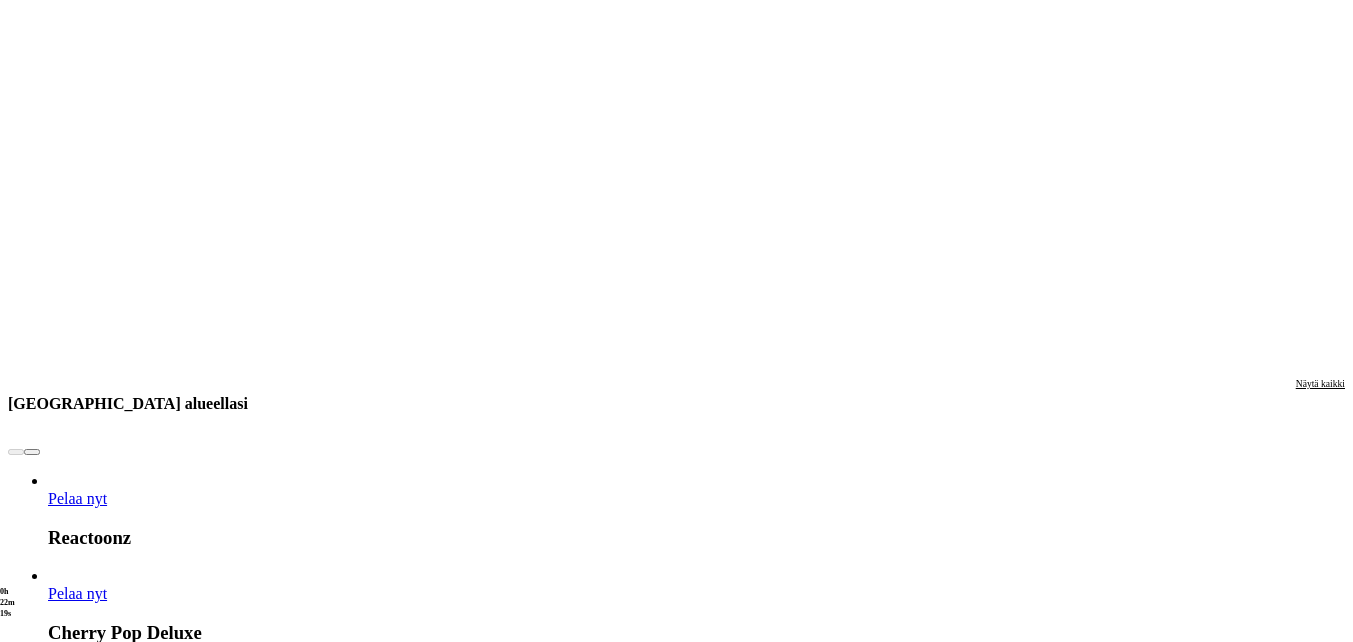 click at bounding box center [32, 16005] 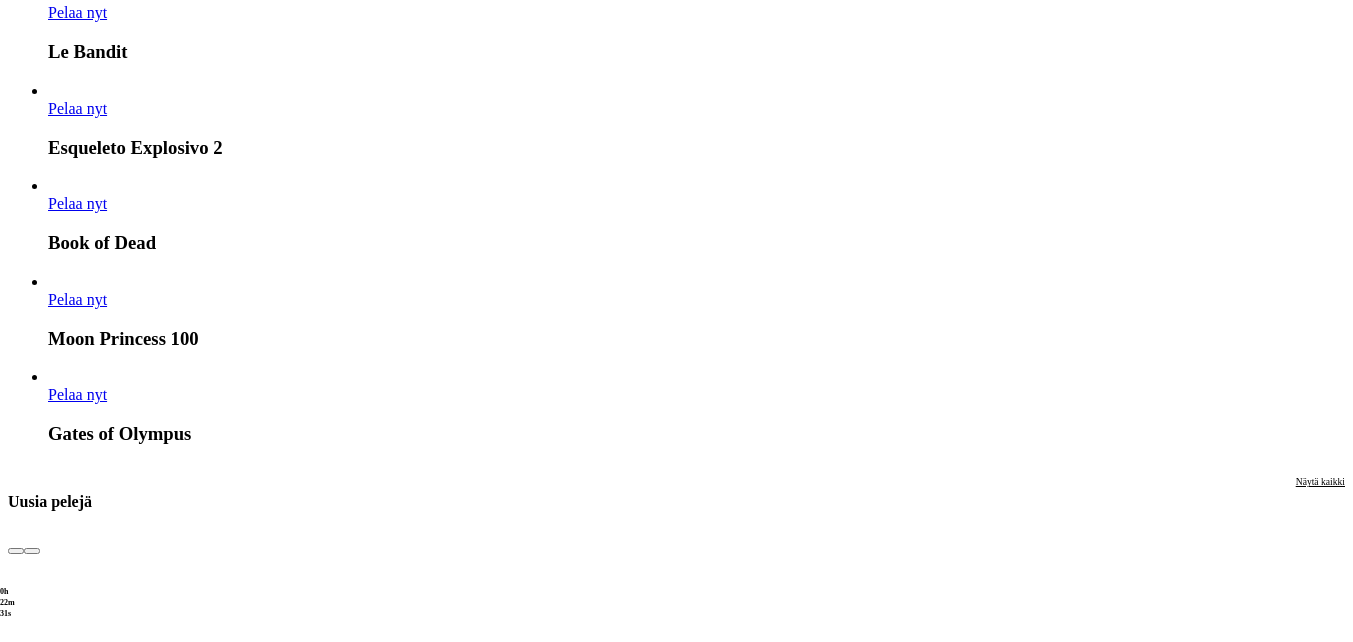 scroll, scrollTop: 2900, scrollLeft: 0, axis: vertical 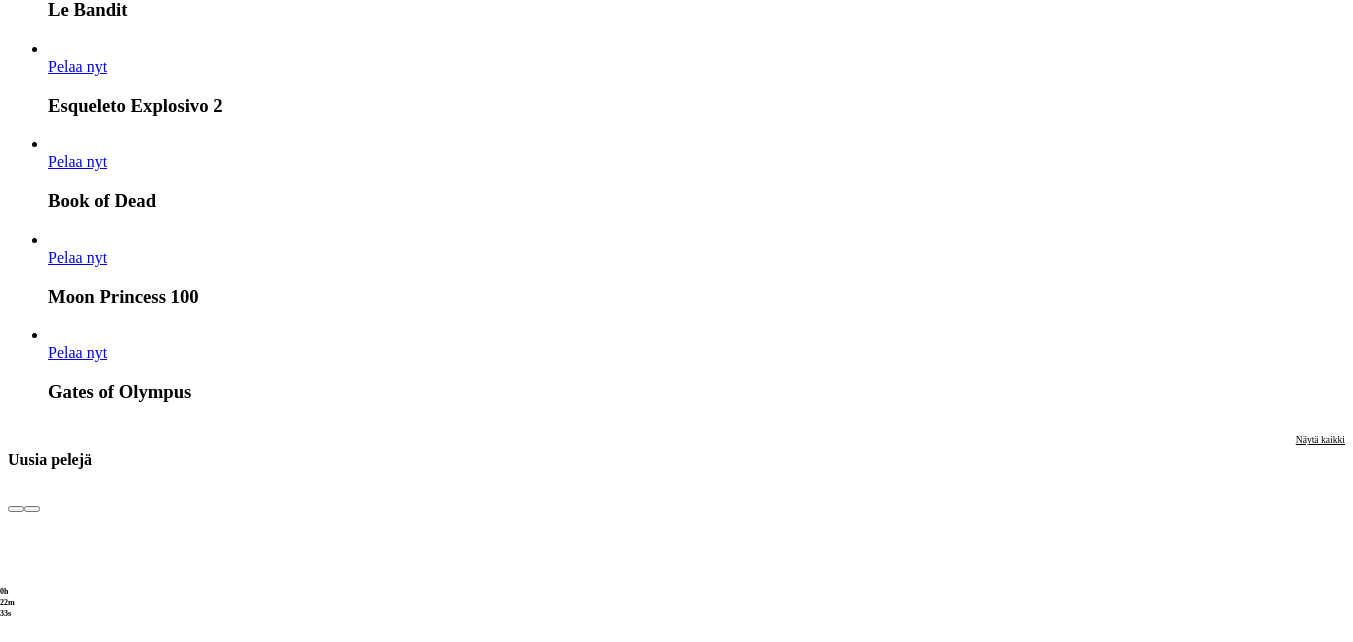 click at bounding box center (32, 20457) 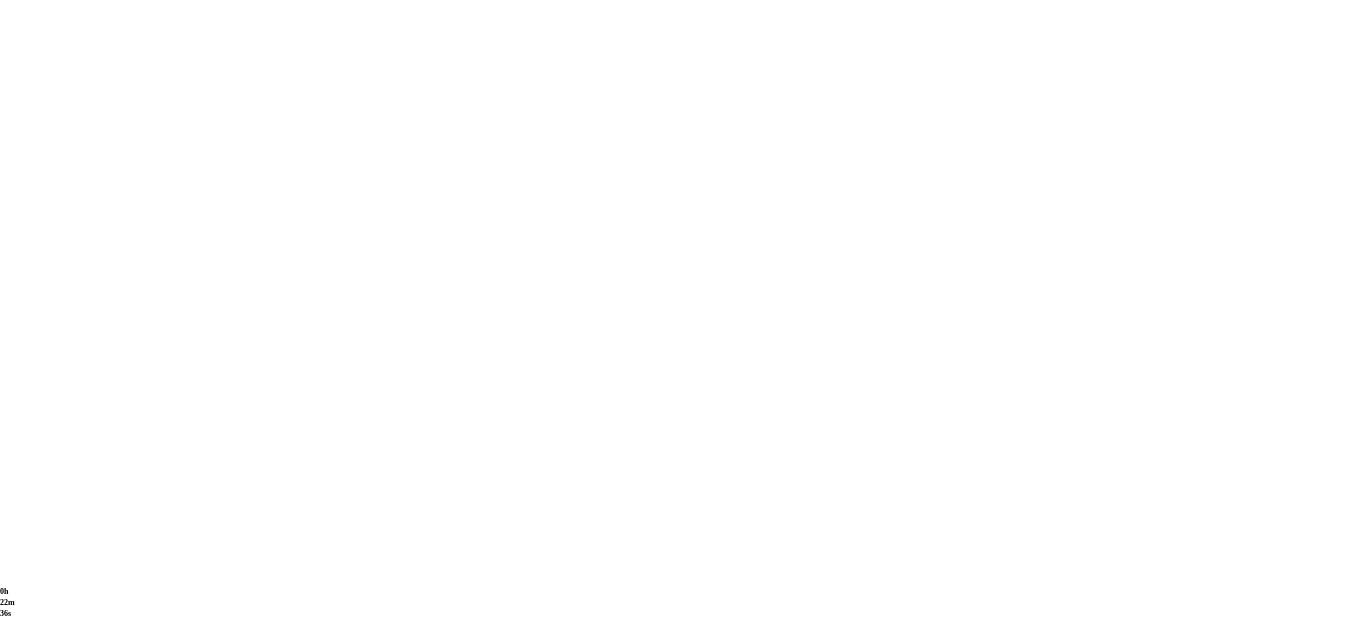 scroll, scrollTop: 900, scrollLeft: 0, axis: vertical 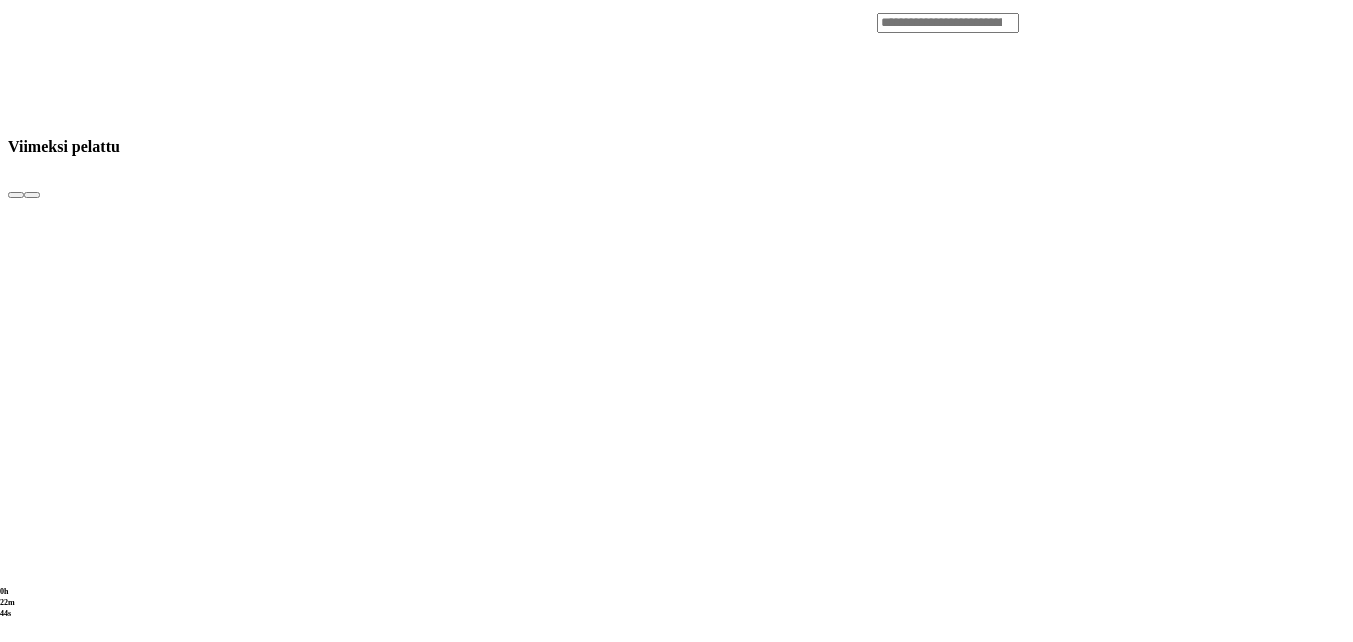 click at bounding box center (16, 2509) 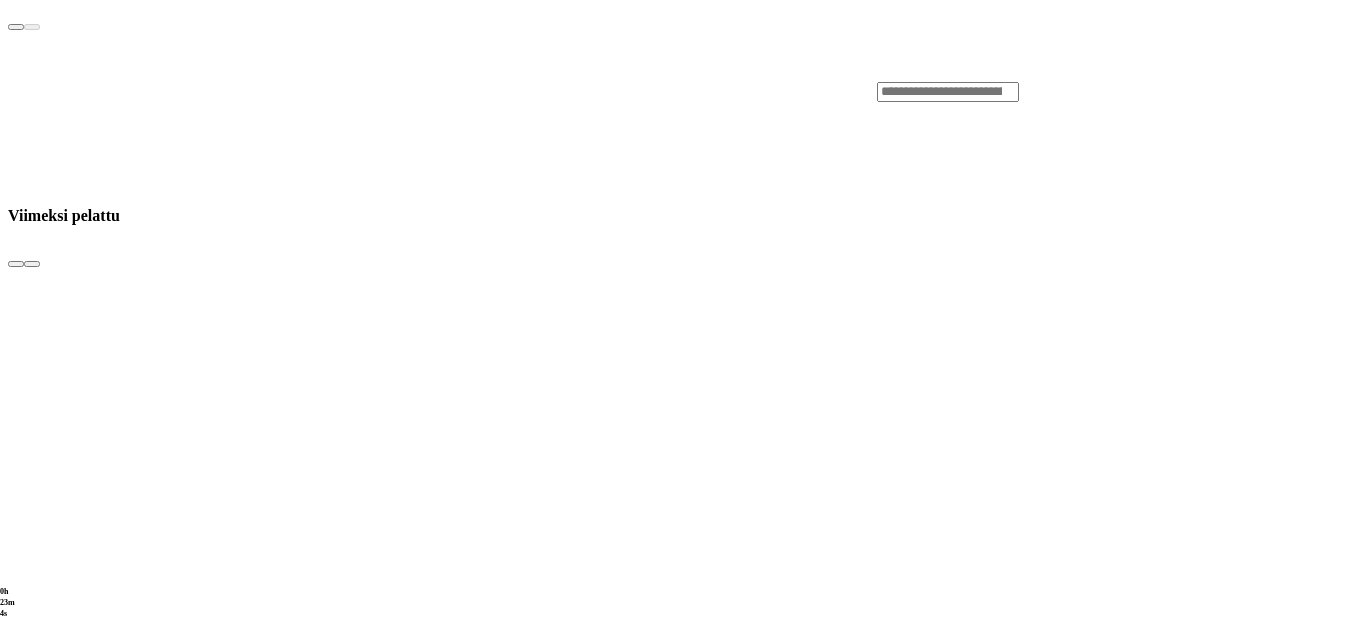 scroll, scrollTop: 800, scrollLeft: 0, axis: vertical 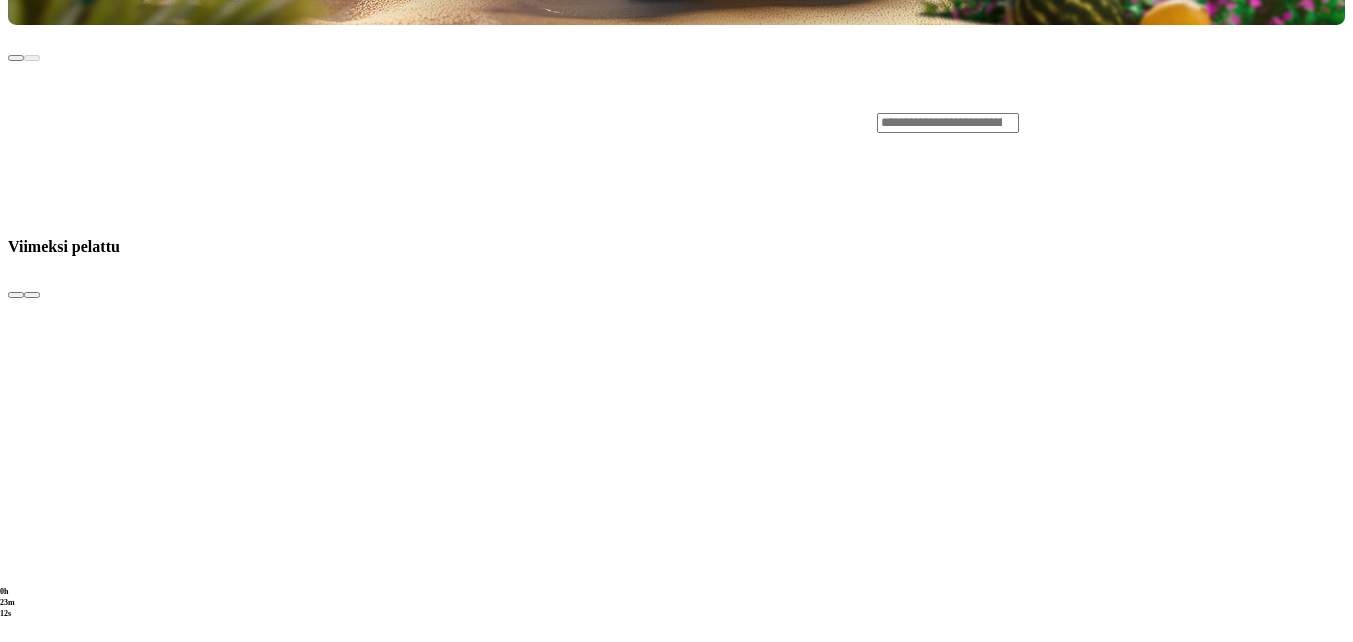 click at bounding box center (32, 1452) 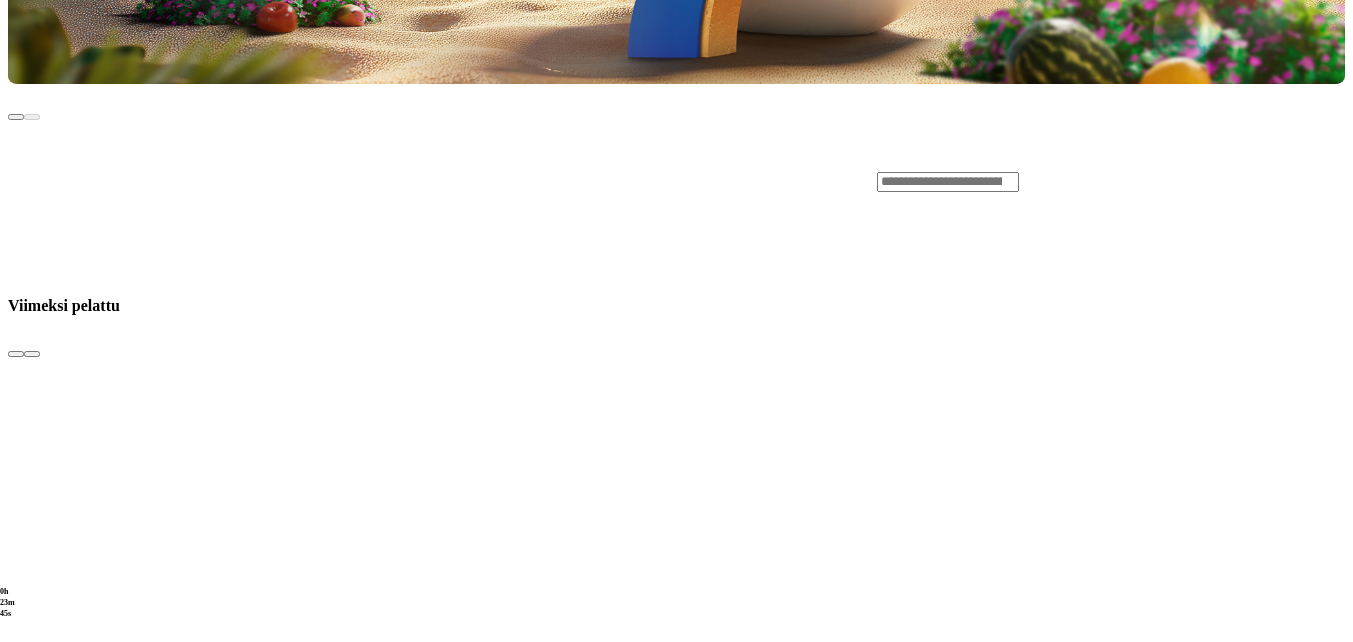 scroll, scrollTop: 400, scrollLeft: 0, axis: vertical 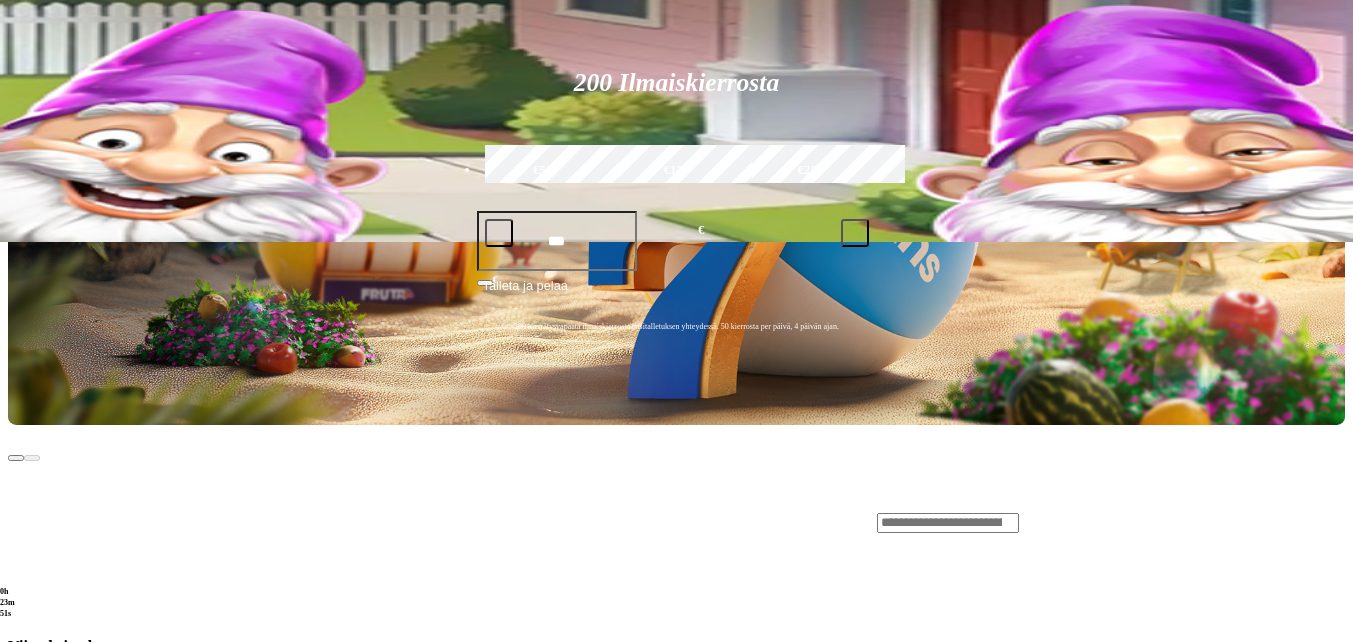 click at bounding box center (16, 695) 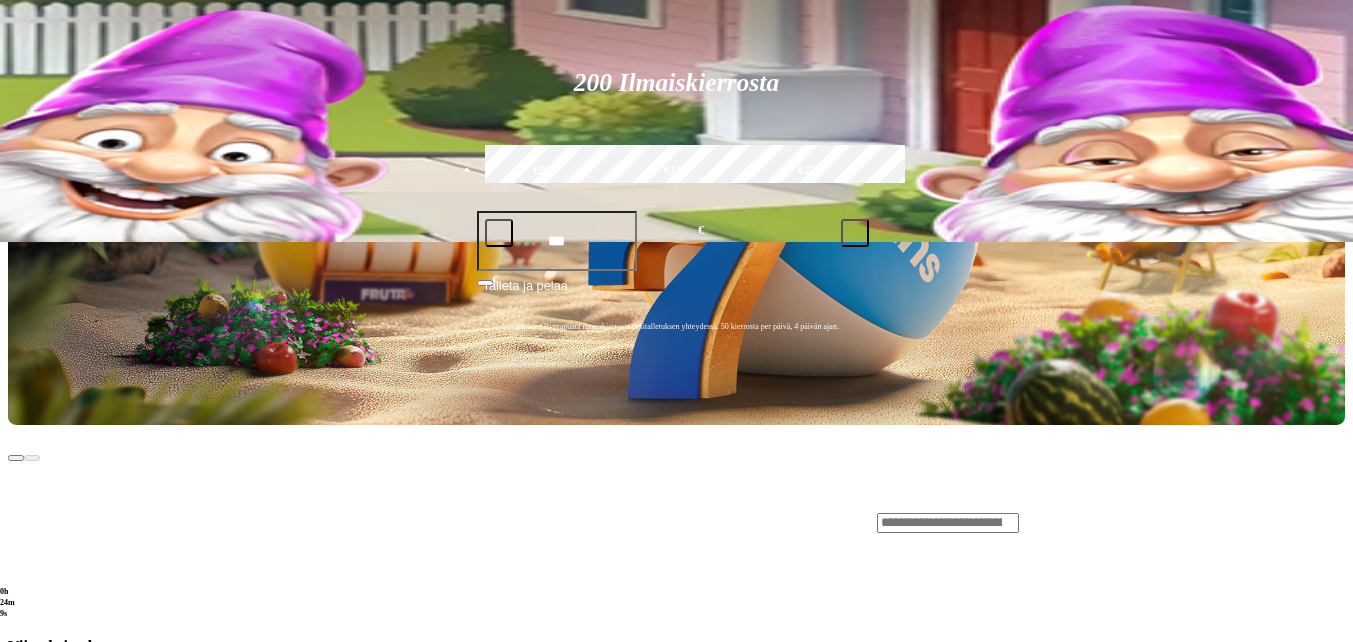 click at bounding box center (32, 695) 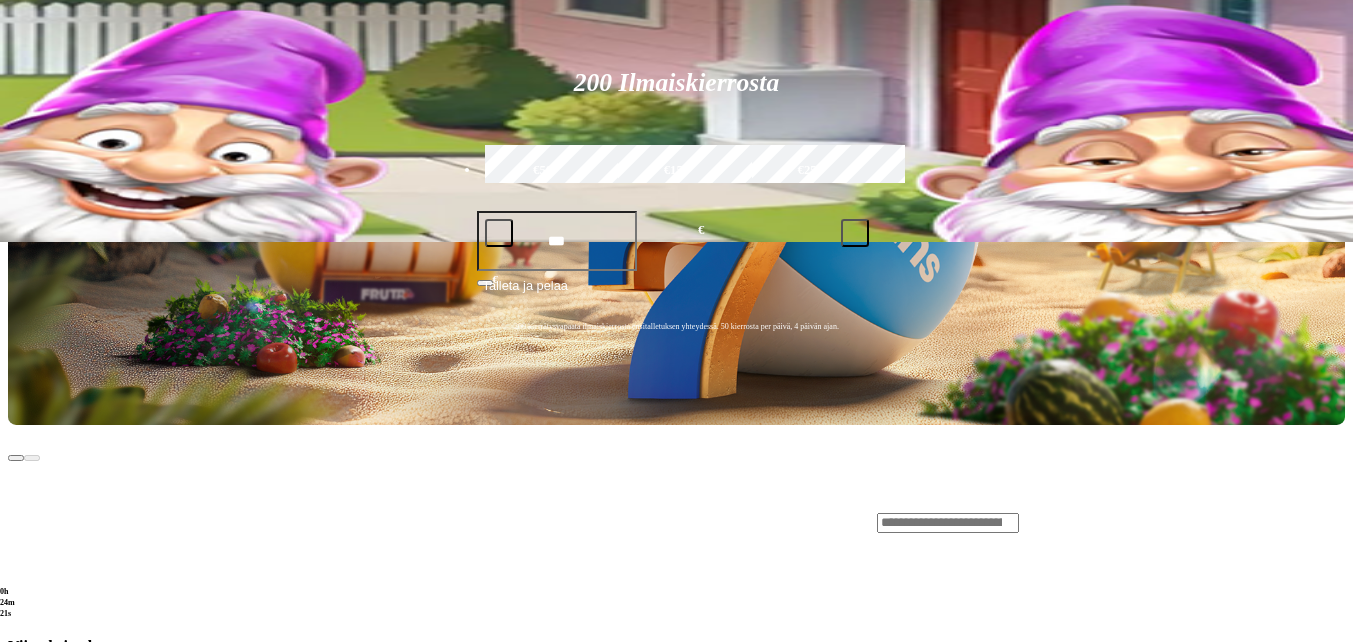 scroll, scrollTop: 0, scrollLeft: 0, axis: both 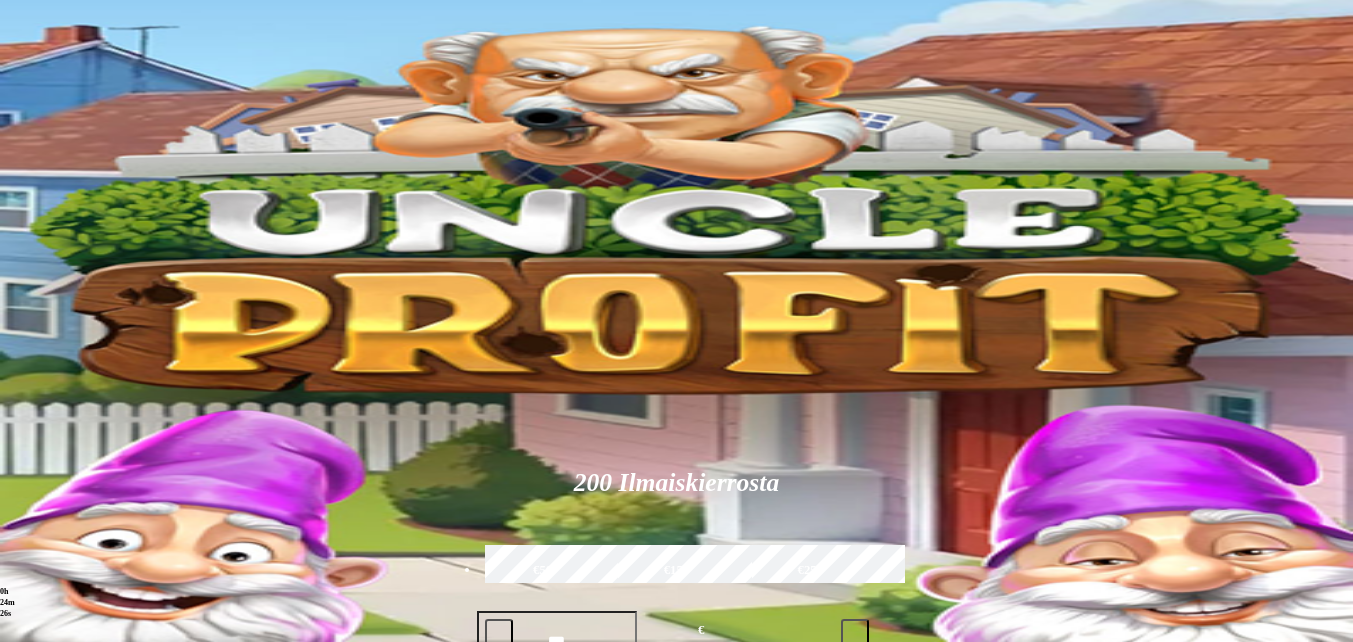 click on "Kaikki pelit" at bounding box center (-59, 976) 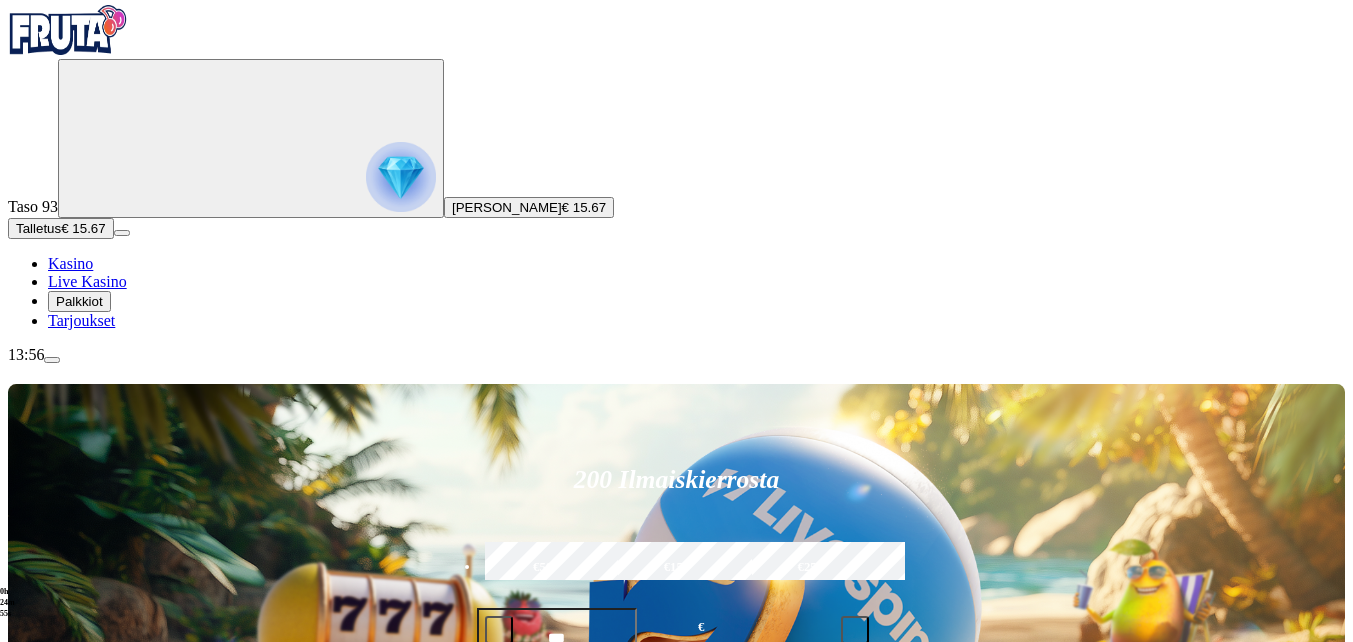 scroll, scrollTop: 0, scrollLeft: 0, axis: both 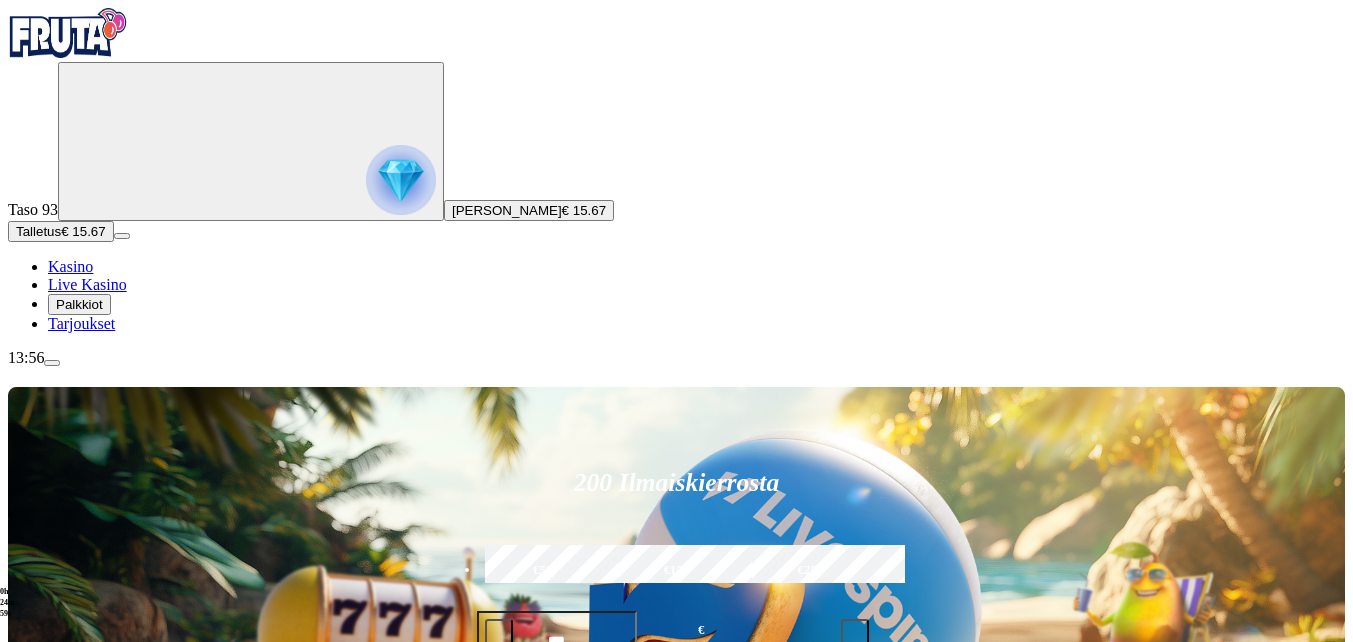 click on "Suositut" at bounding box center (95, 886) 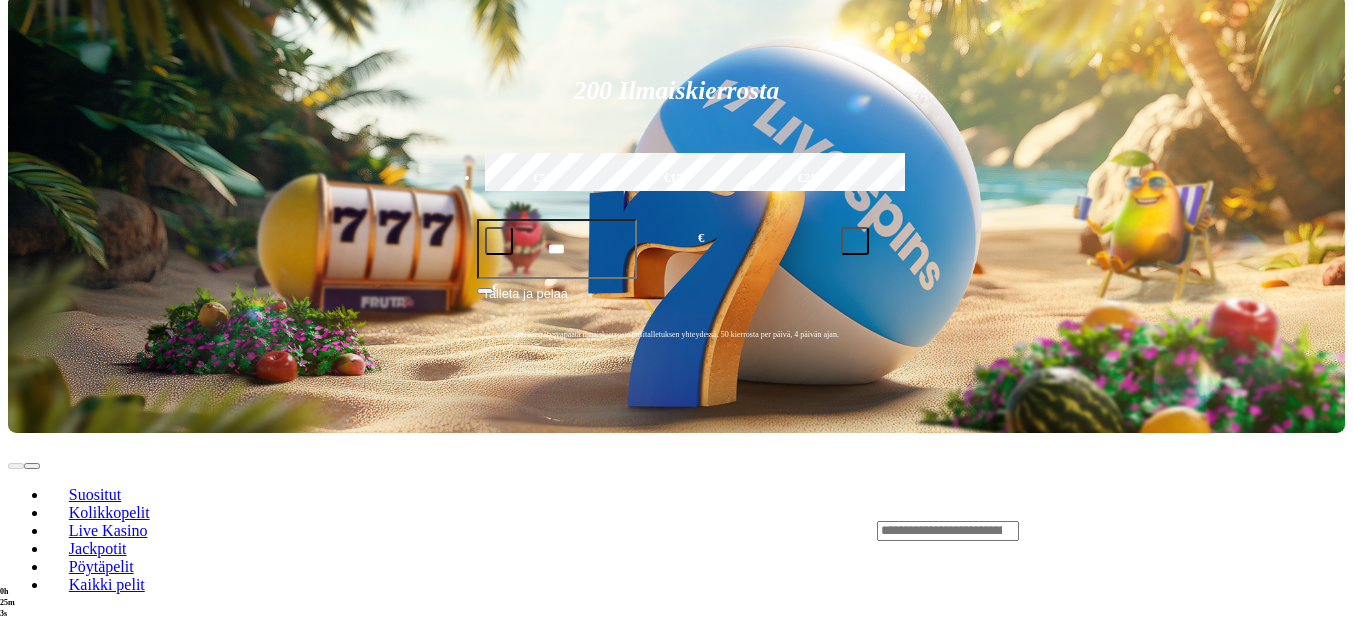 scroll, scrollTop: 400, scrollLeft: 0, axis: vertical 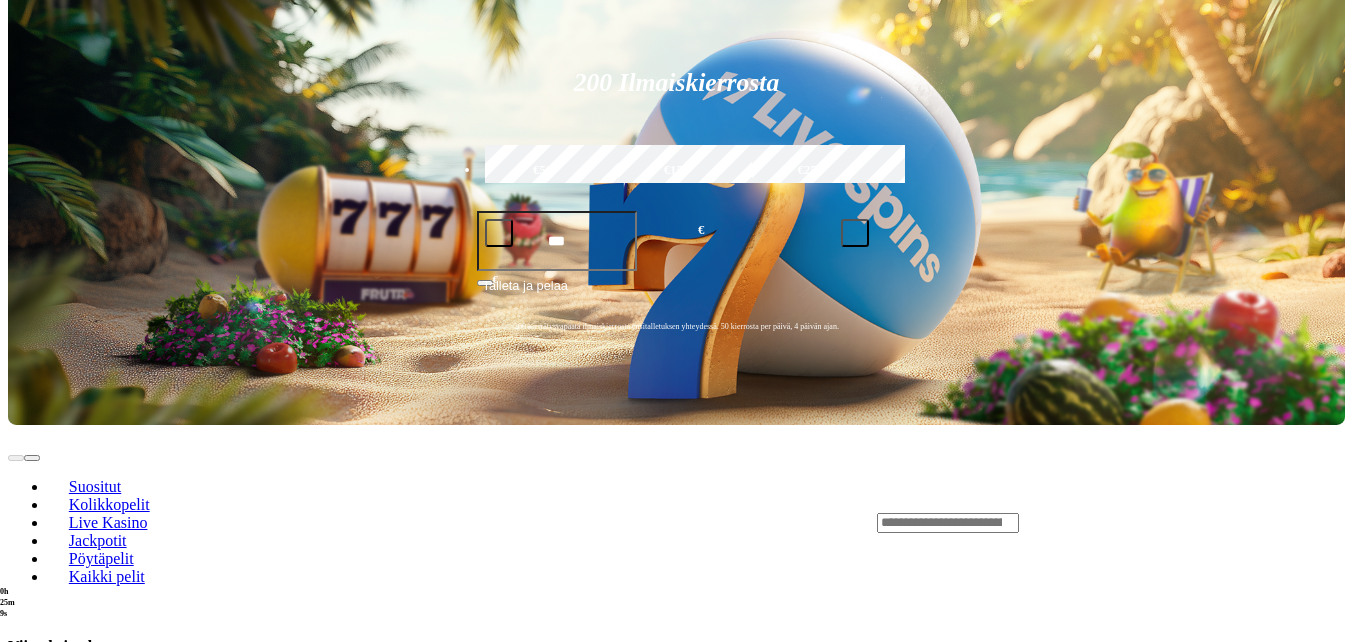 click at bounding box center (32, 1852) 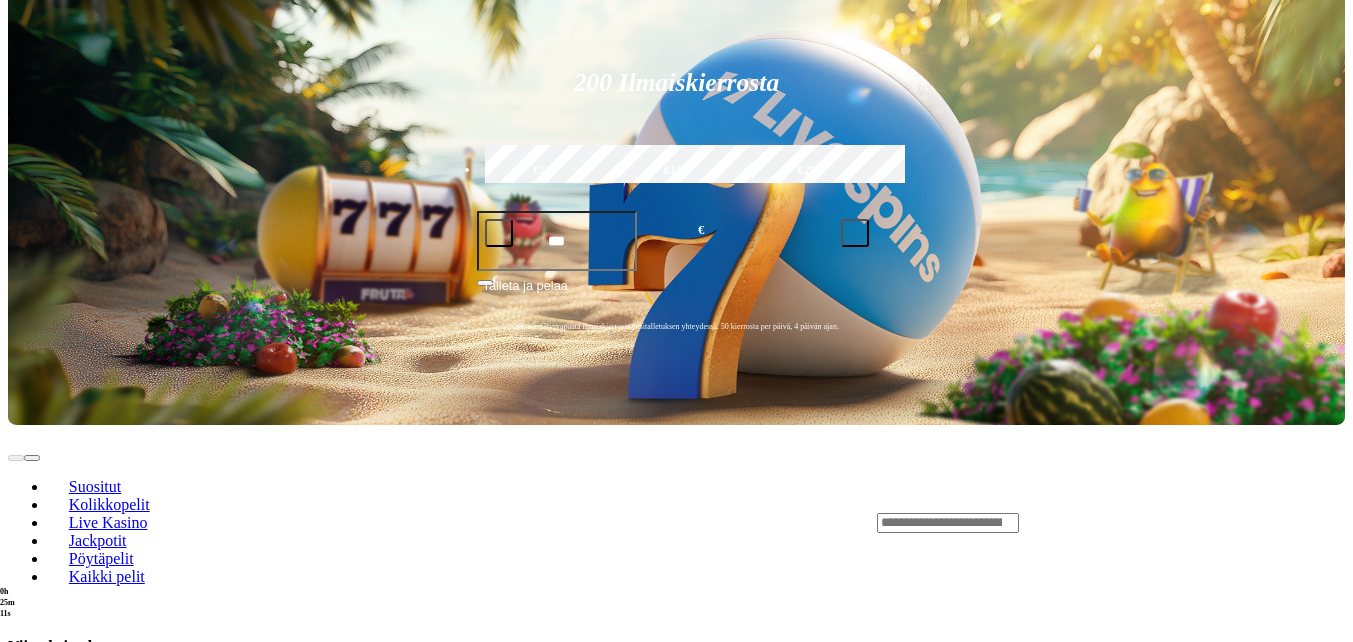 click at bounding box center (32, 1852) 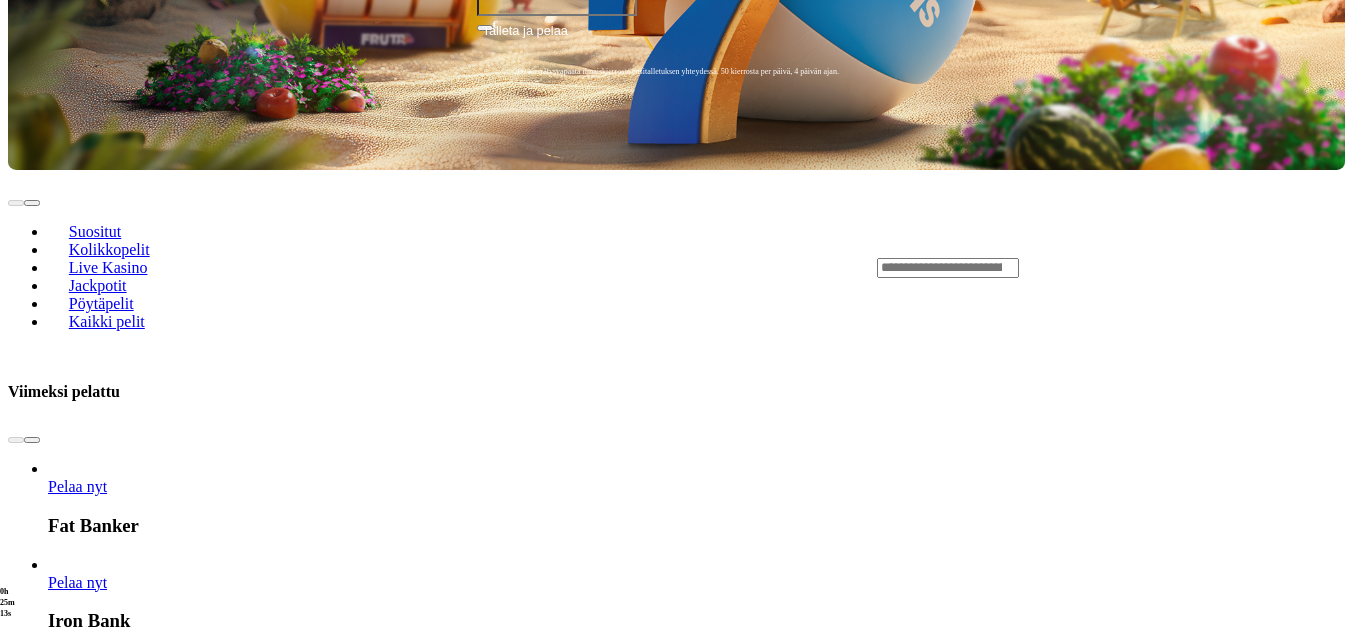 scroll, scrollTop: 700, scrollLeft: 0, axis: vertical 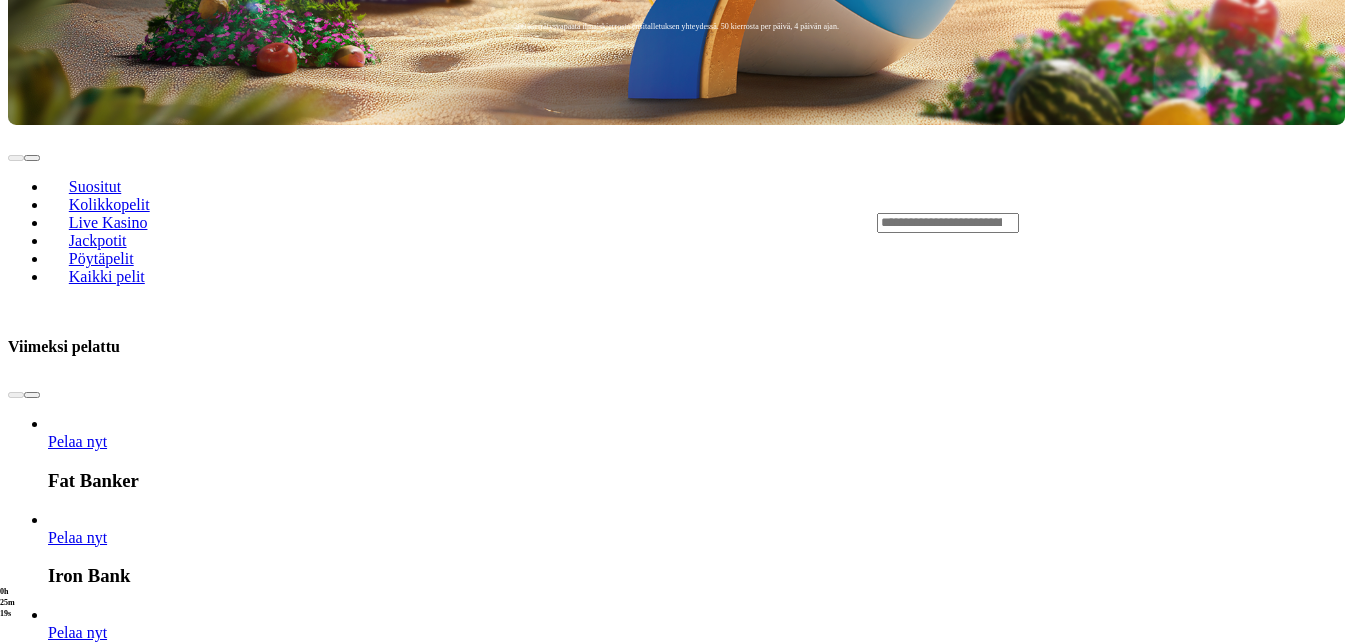 click at bounding box center (32, 2709) 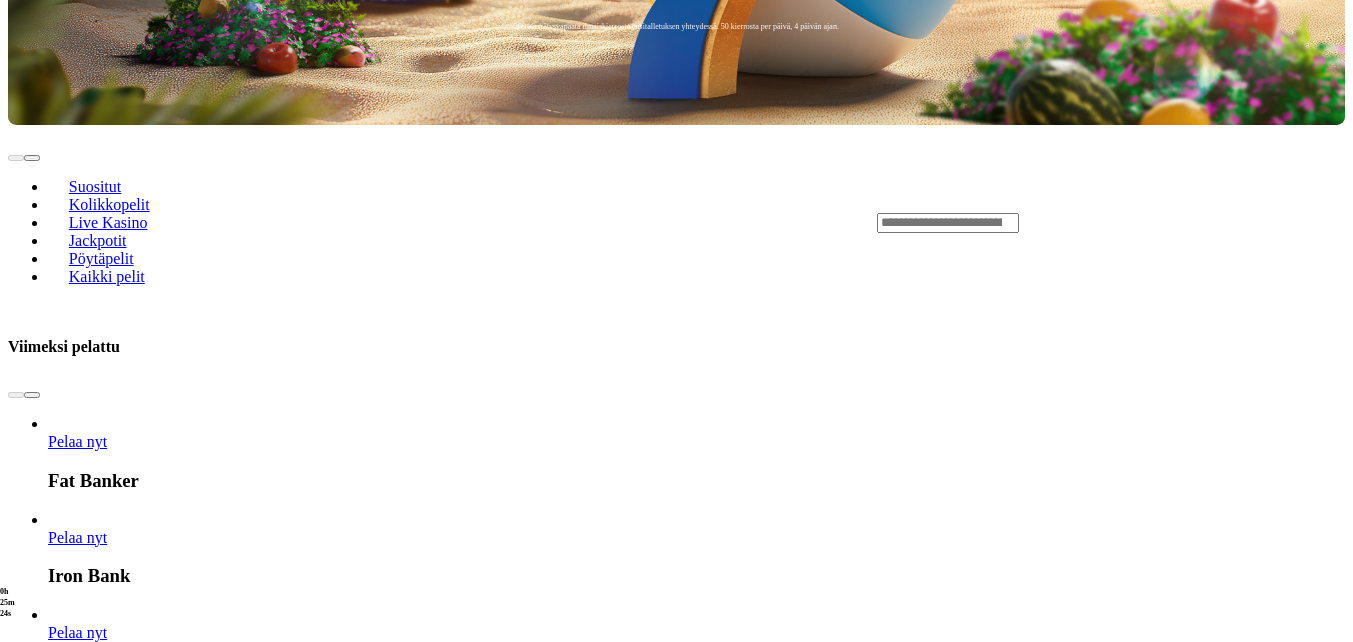 click at bounding box center [32, 2709] 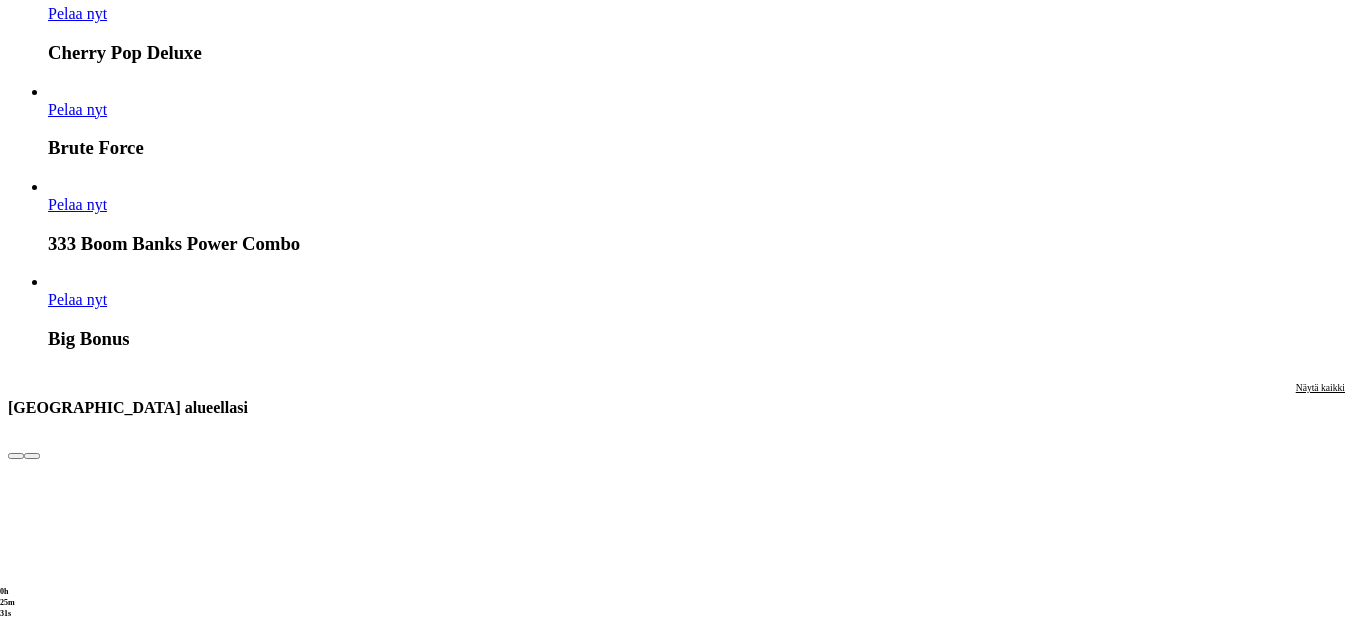 scroll, scrollTop: 1800, scrollLeft: 0, axis: vertical 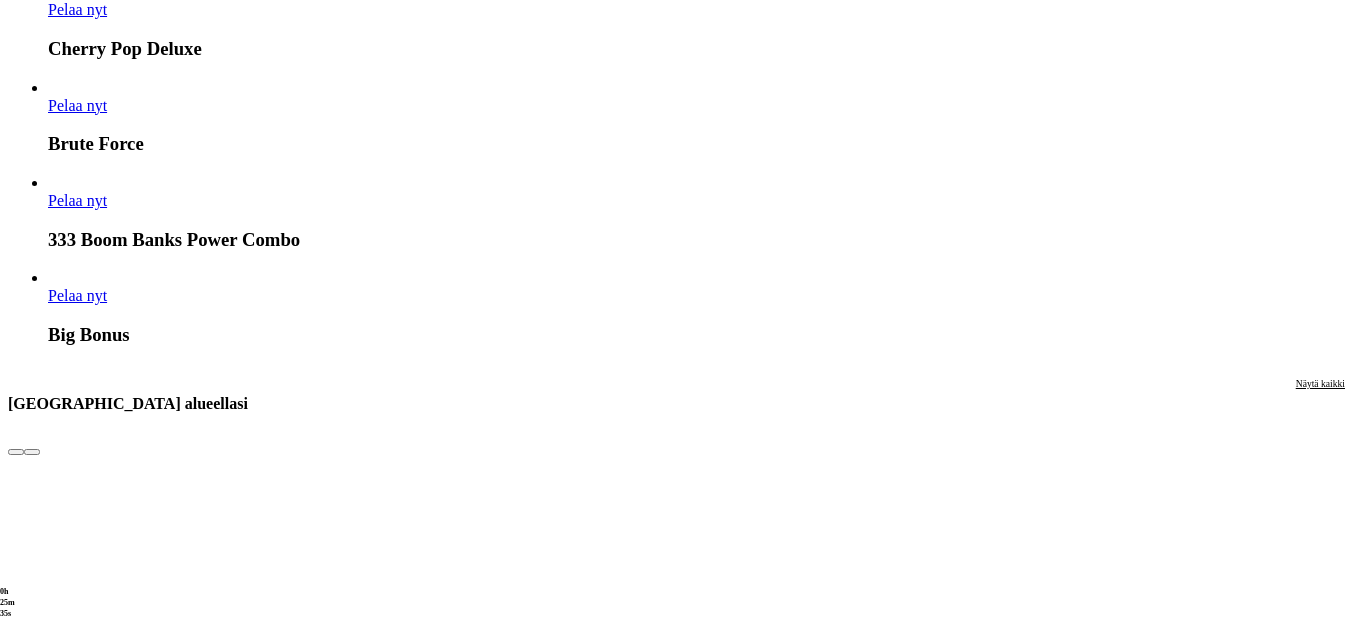click at bounding box center [32, 16005] 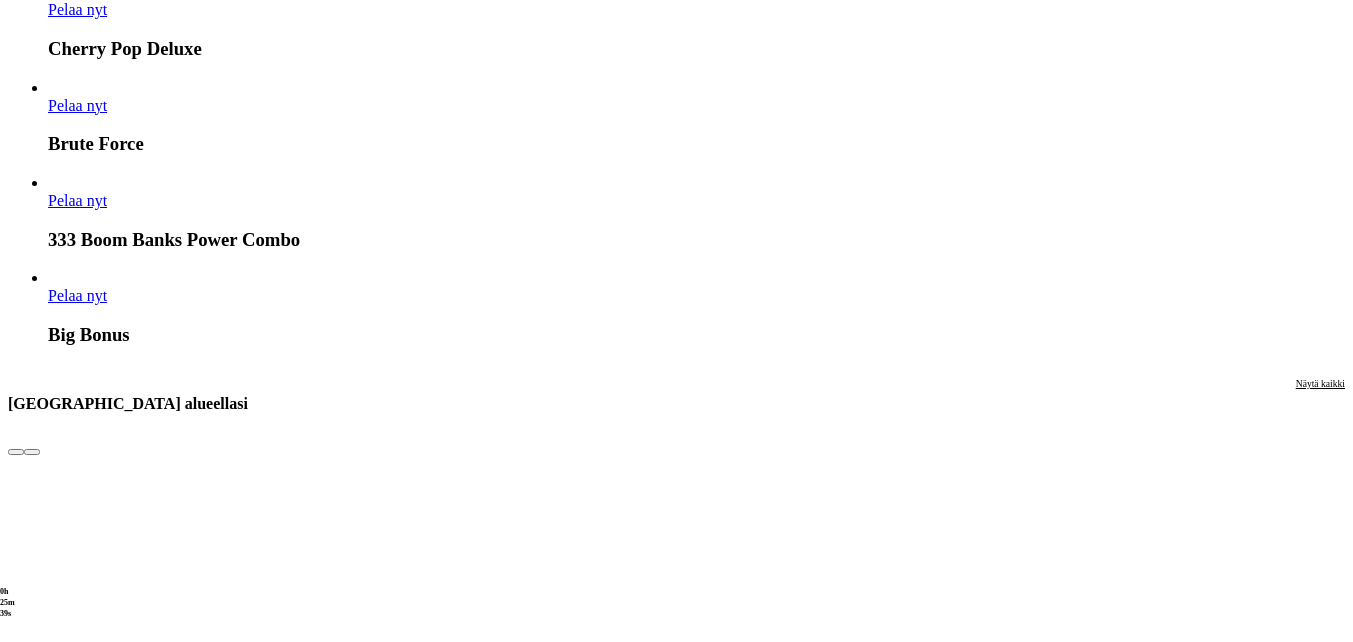 click at bounding box center (32, 16005) 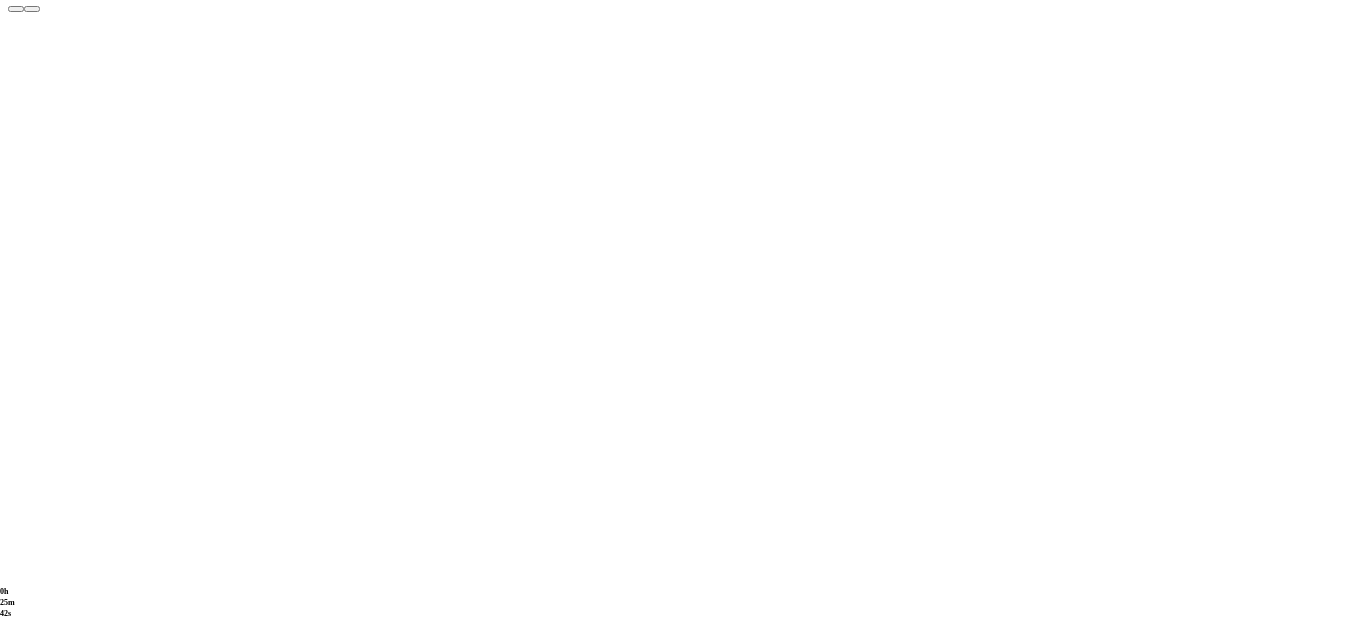 scroll, scrollTop: 2300, scrollLeft: 0, axis: vertical 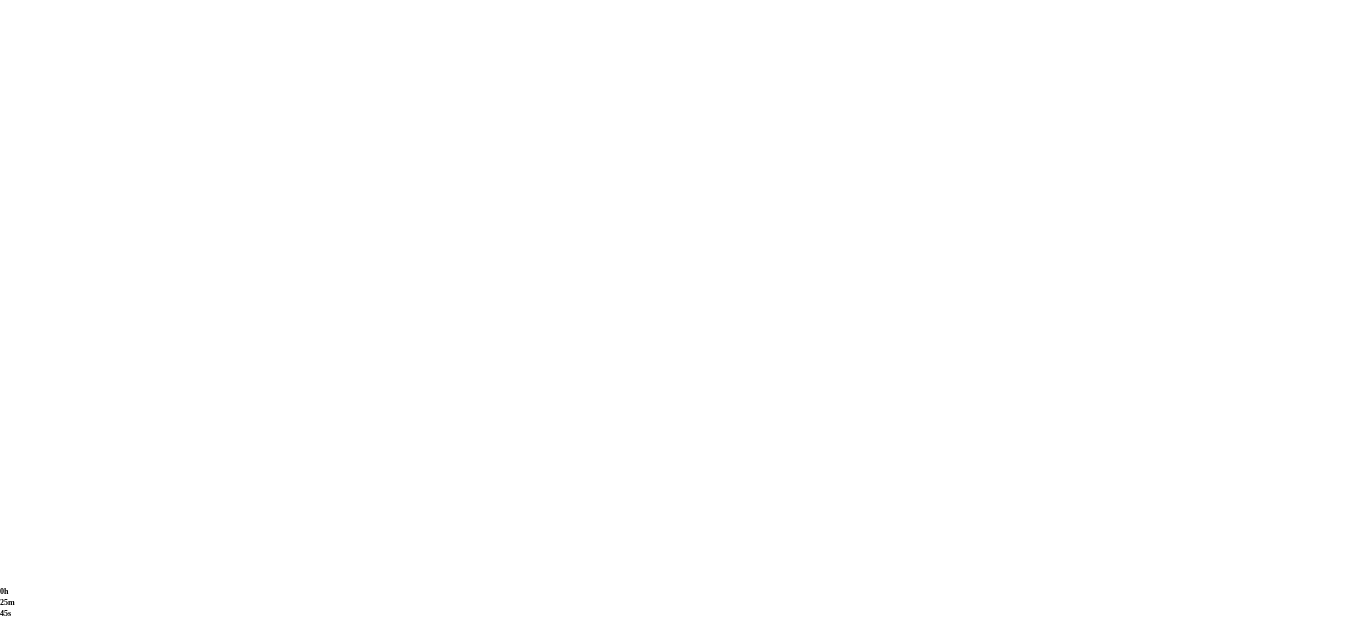click at bounding box center [32, 17605] 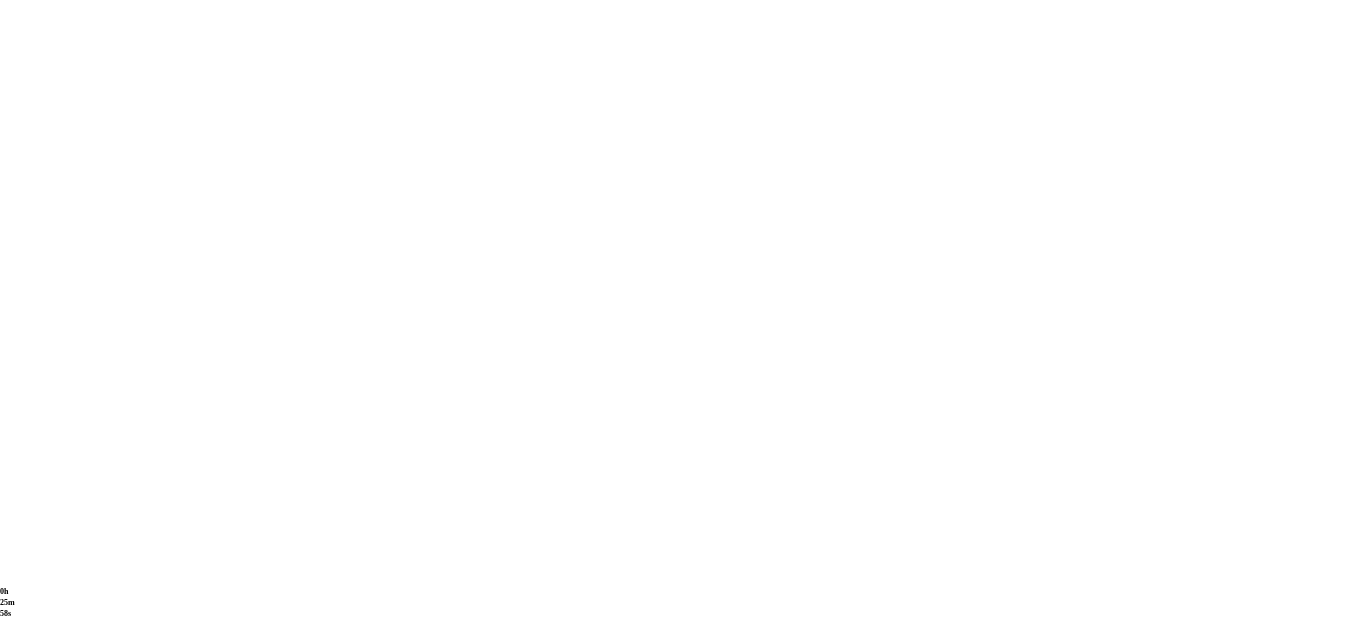 scroll, scrollTop: 3500, scrollLeft: 0, axis: vertical 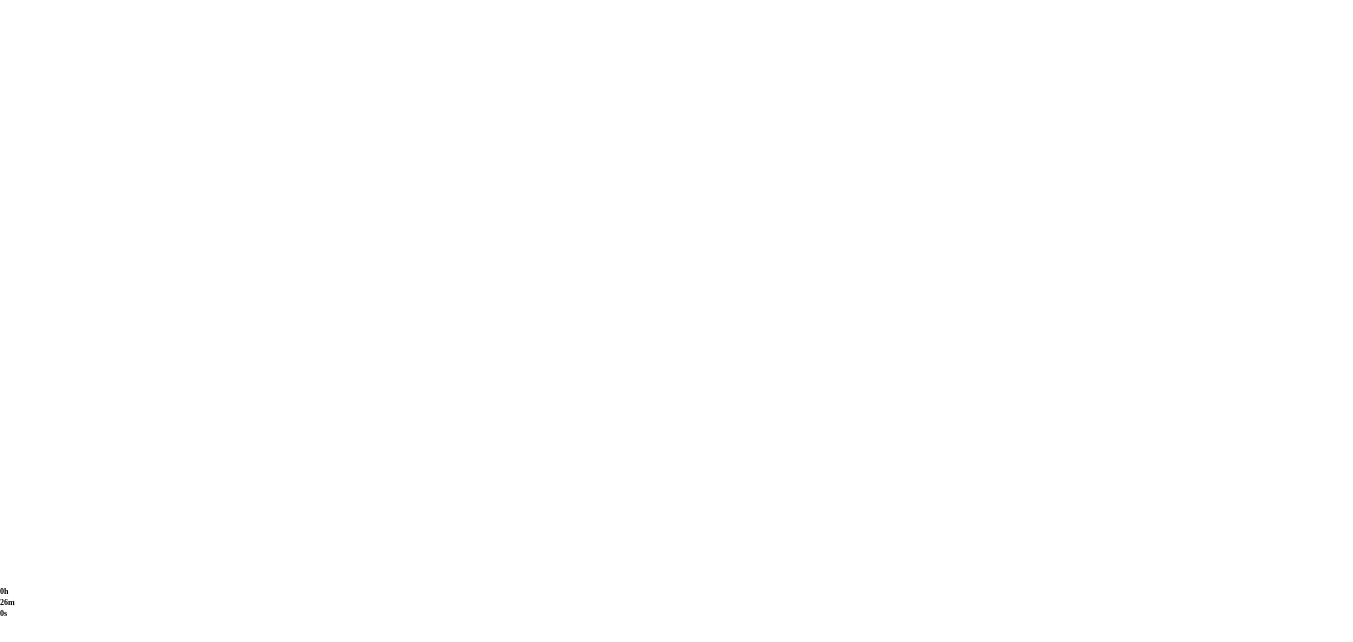 click at bounding box center (32, 24232) 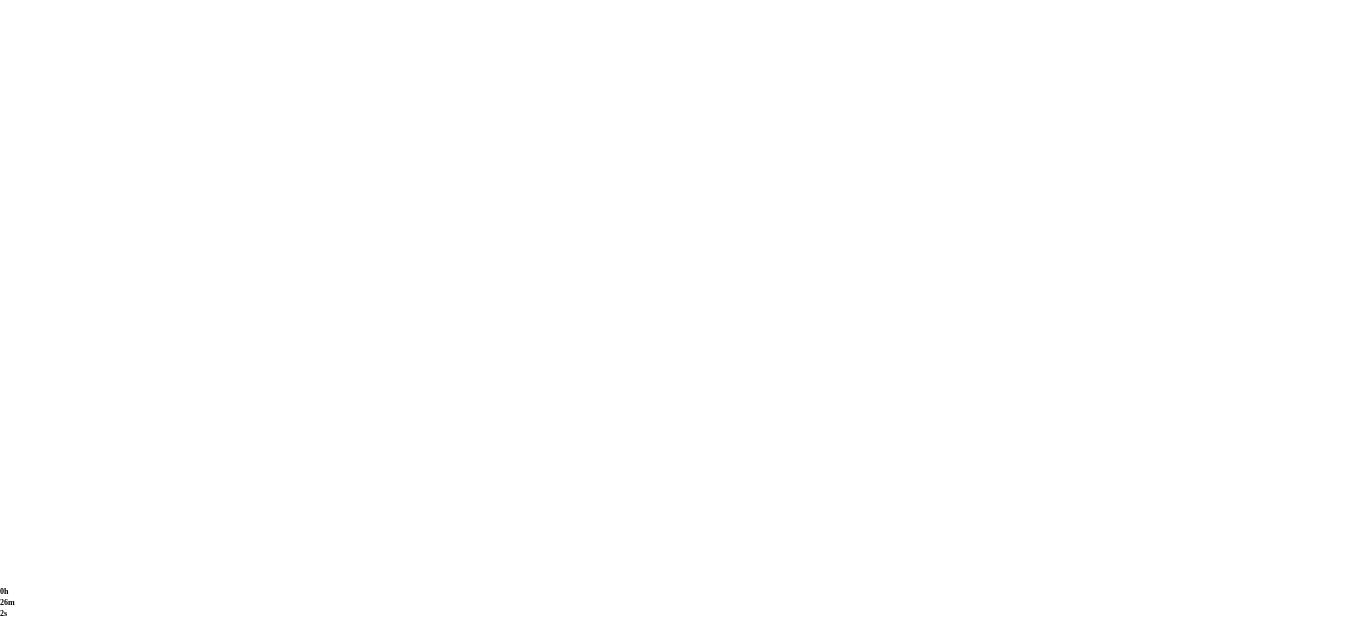 click at bounding box center (32, 24232) 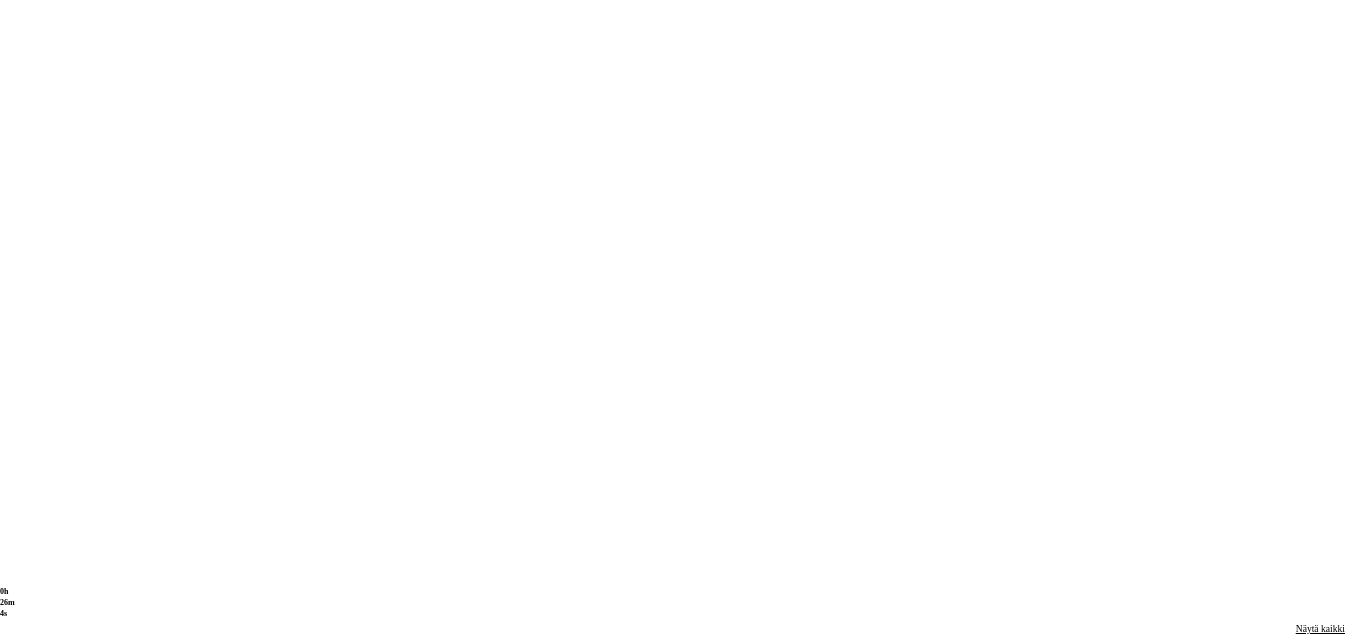 scroll, scrollTop: 3900, scrollLeft: 0, axis: vertical 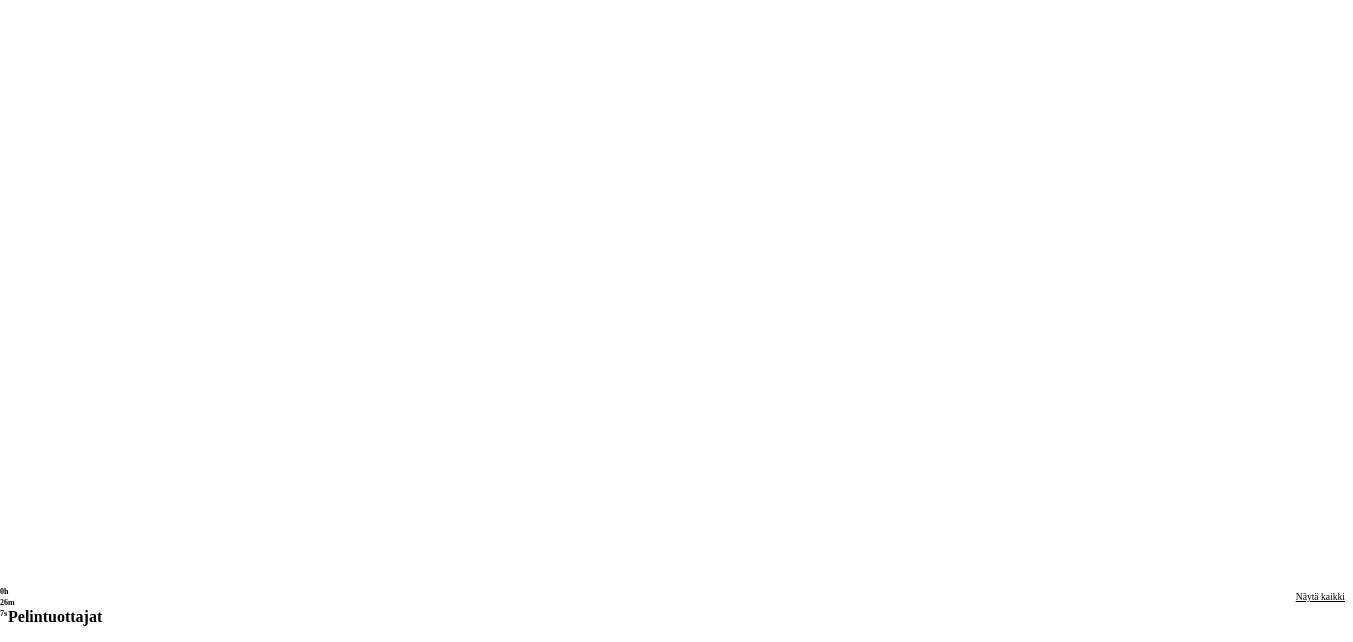 click at bounding box center [32, 26146] 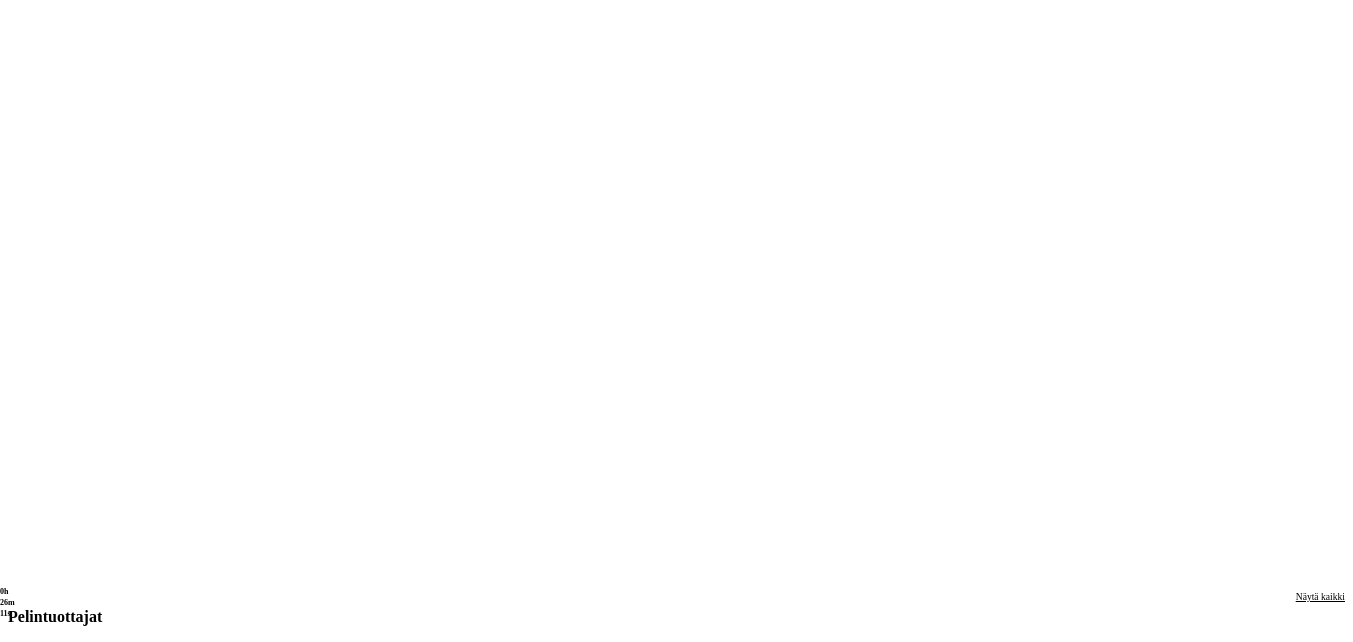 click at bounding box center (32, 26146) 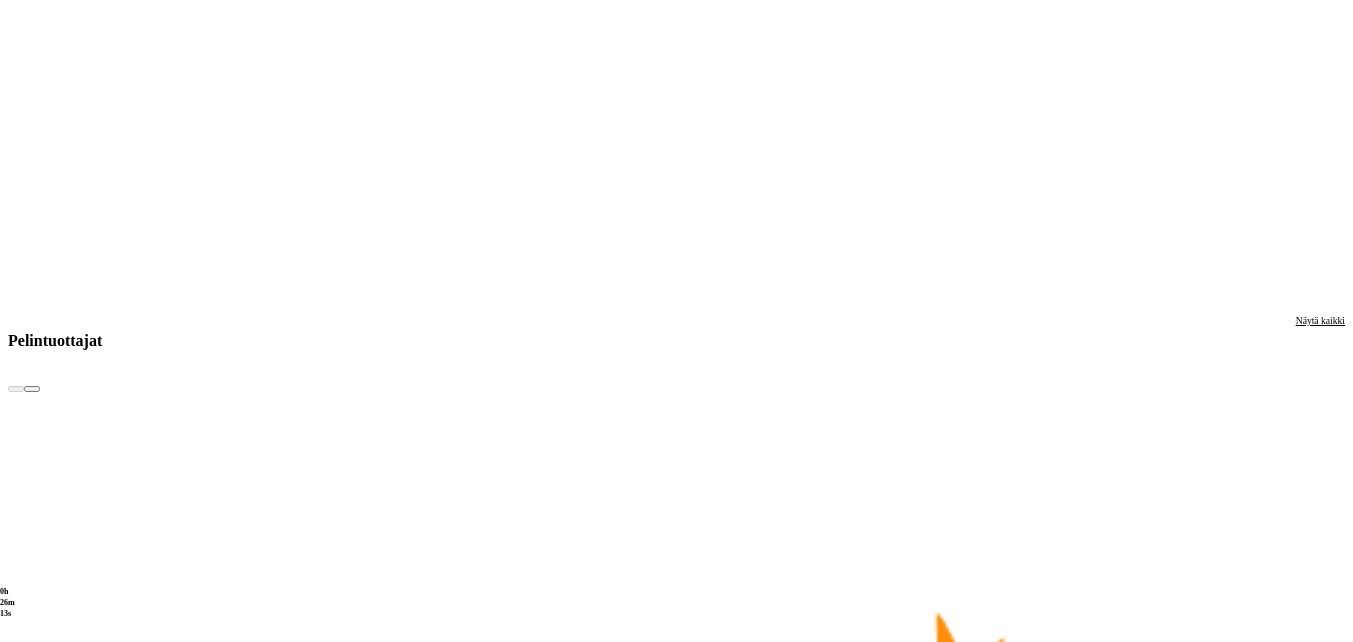 scroll, scrollTop: 4200, scrollLeft: 0, axis: vertical 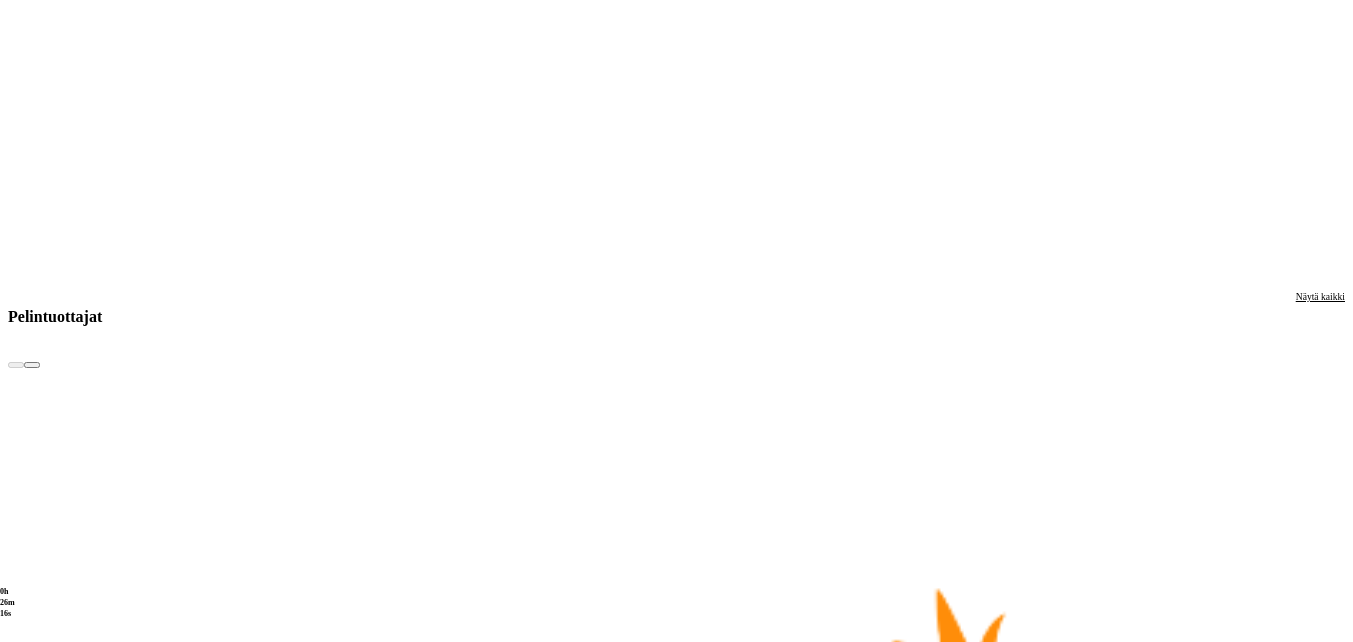 click at bounding box center (32, 27003) 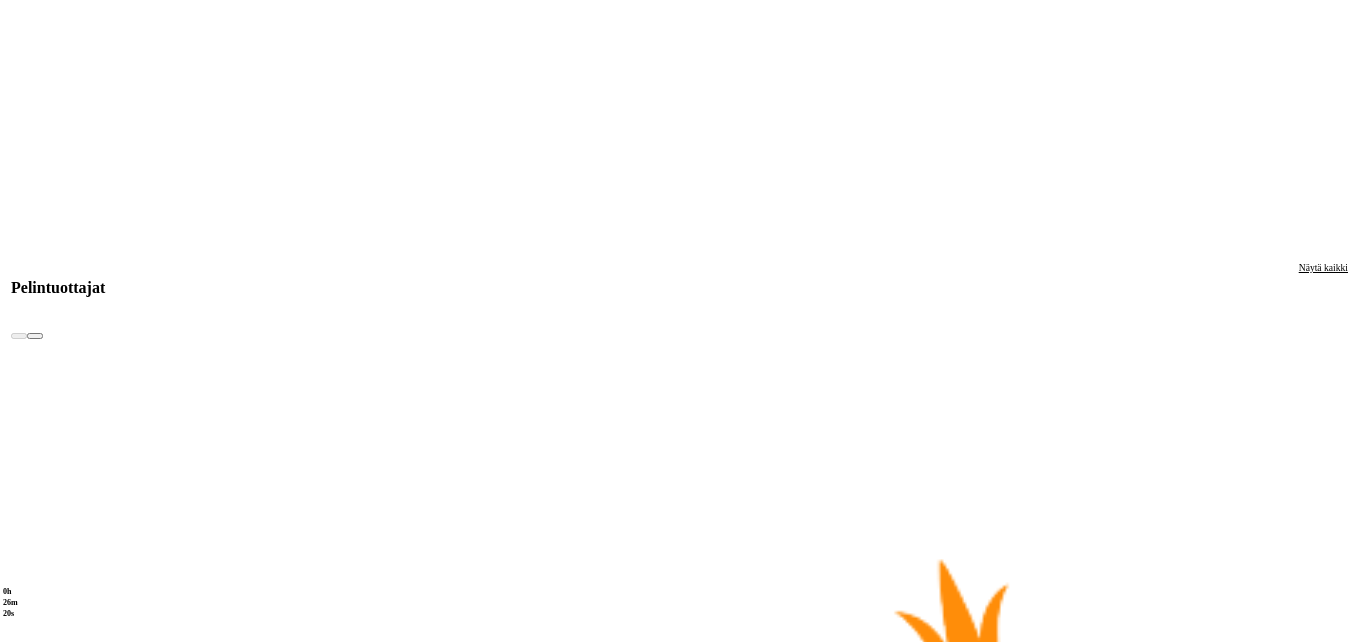 scroll, scrollTop: 4400, scrollLeft: 0, axis: vertical 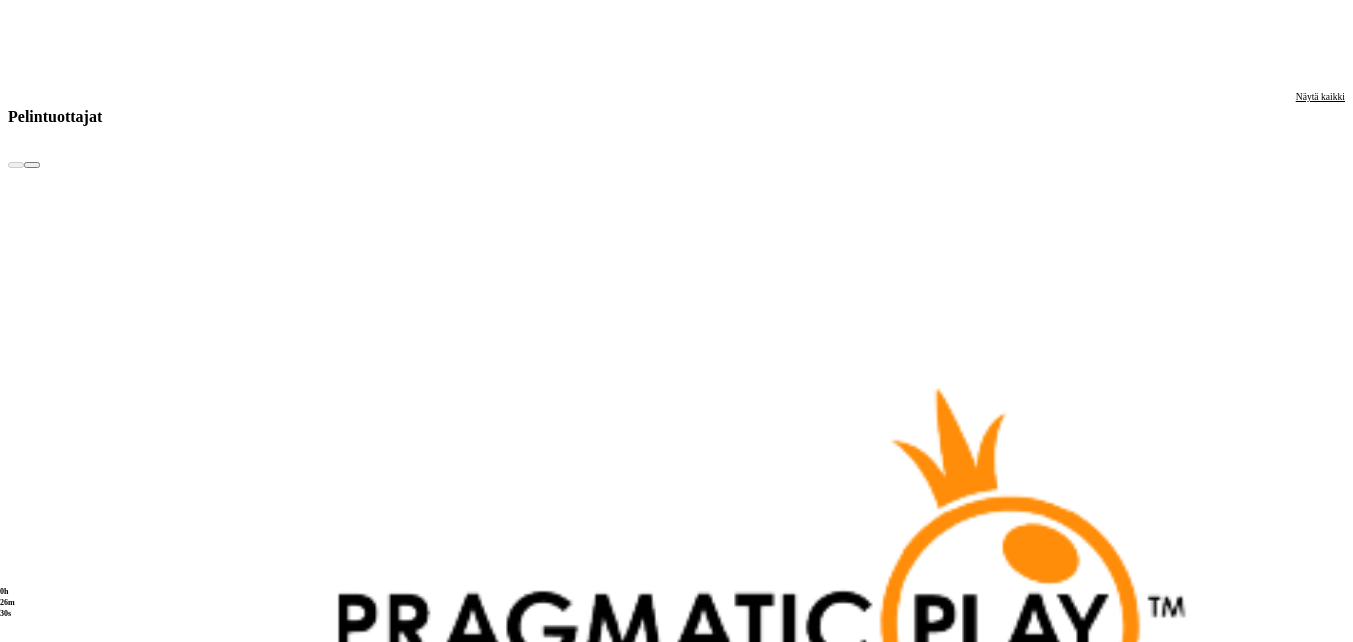 click at bounding box center [52, -4037] 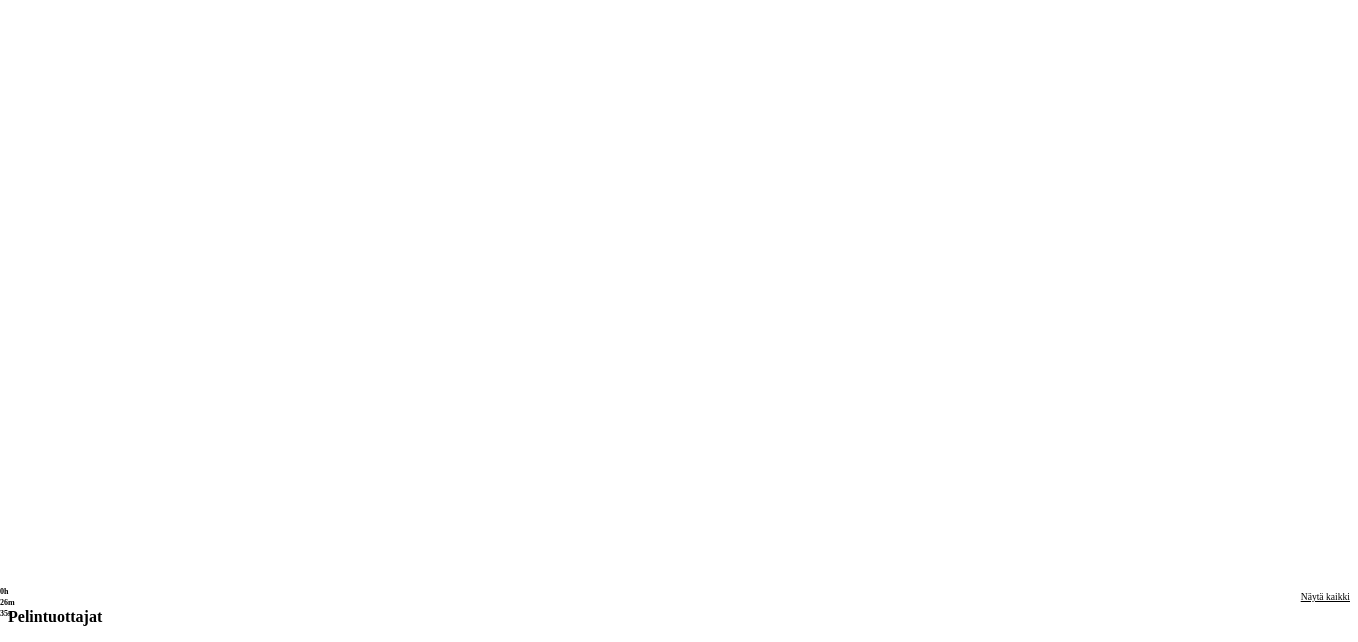 click on "Peli" at bounding box center (67, -3688) 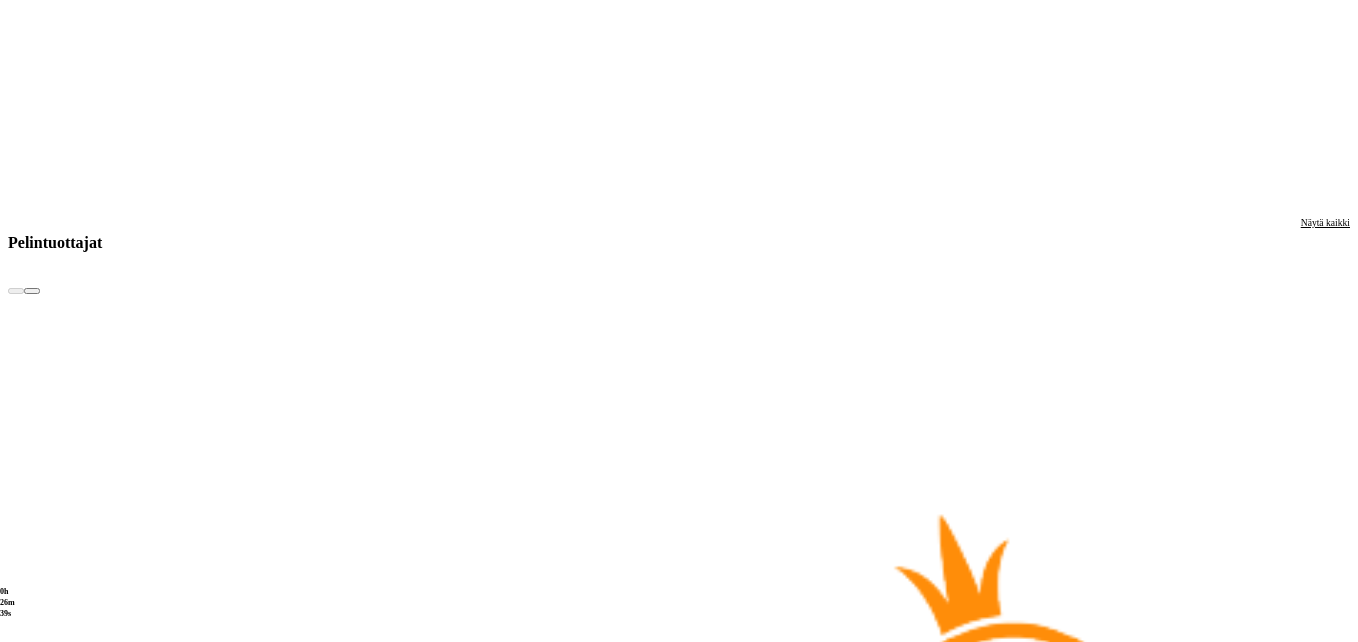 click on "Viimeiset 24 tuntia" at bounding box center [70, -3920] 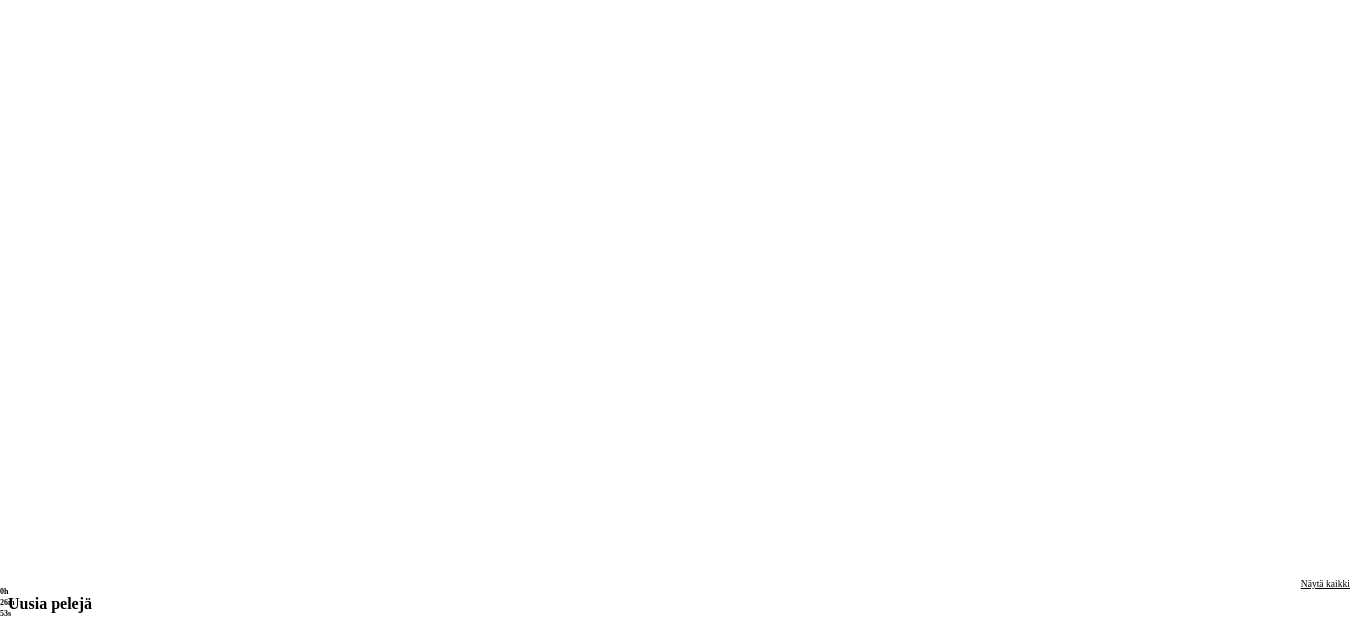 scroll, scrollTop: 970, scrollLeft: 0, axis: vertical 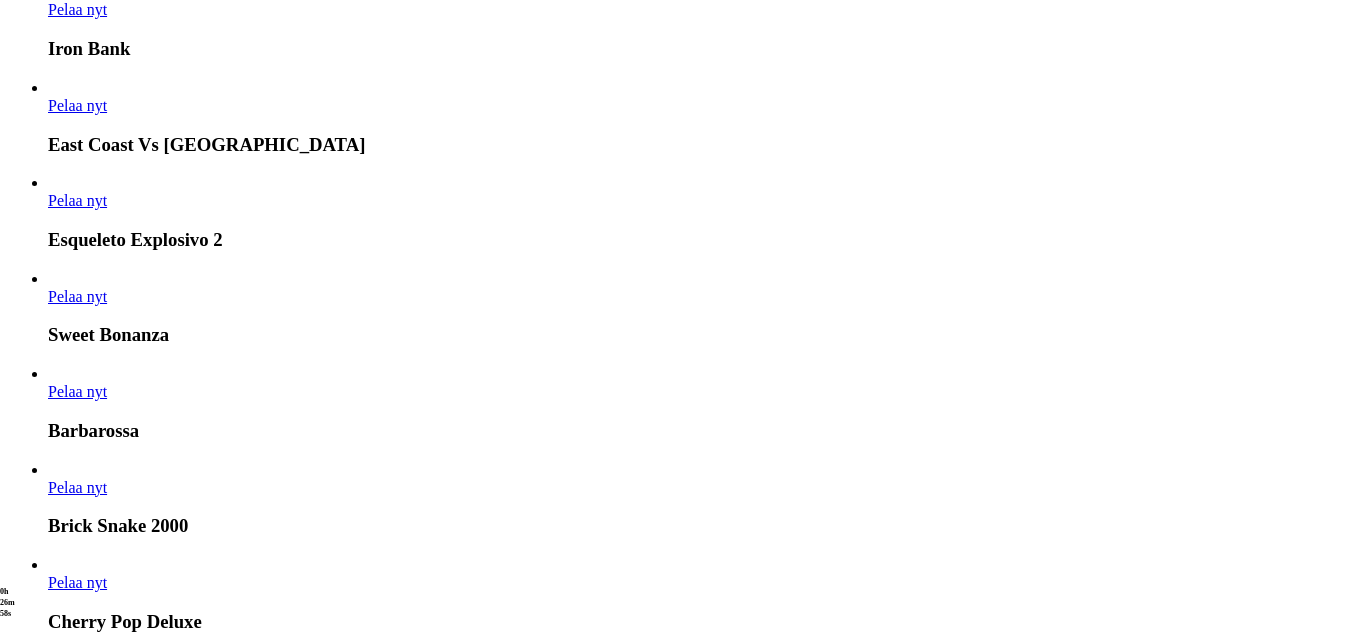 click at bounding box center [16, -4019] 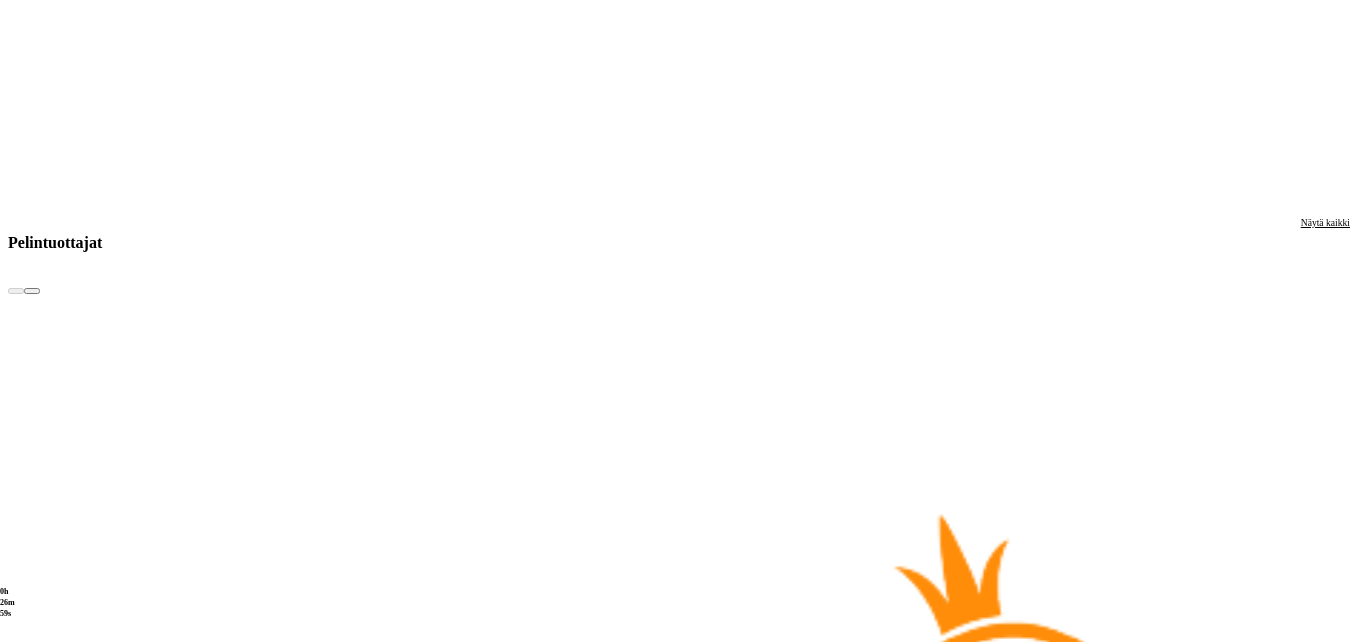 scroll, scrollTop: 0, scrollLeft: 0, axis: both 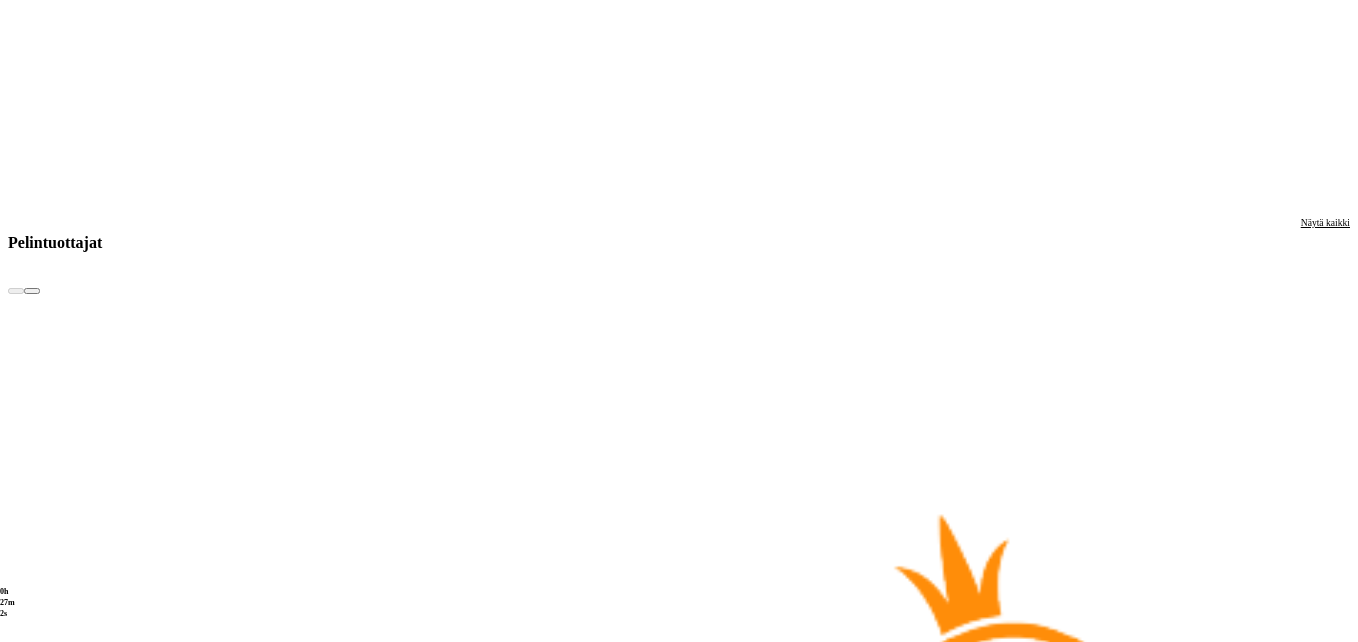 click at bounding box center (16, -4019) 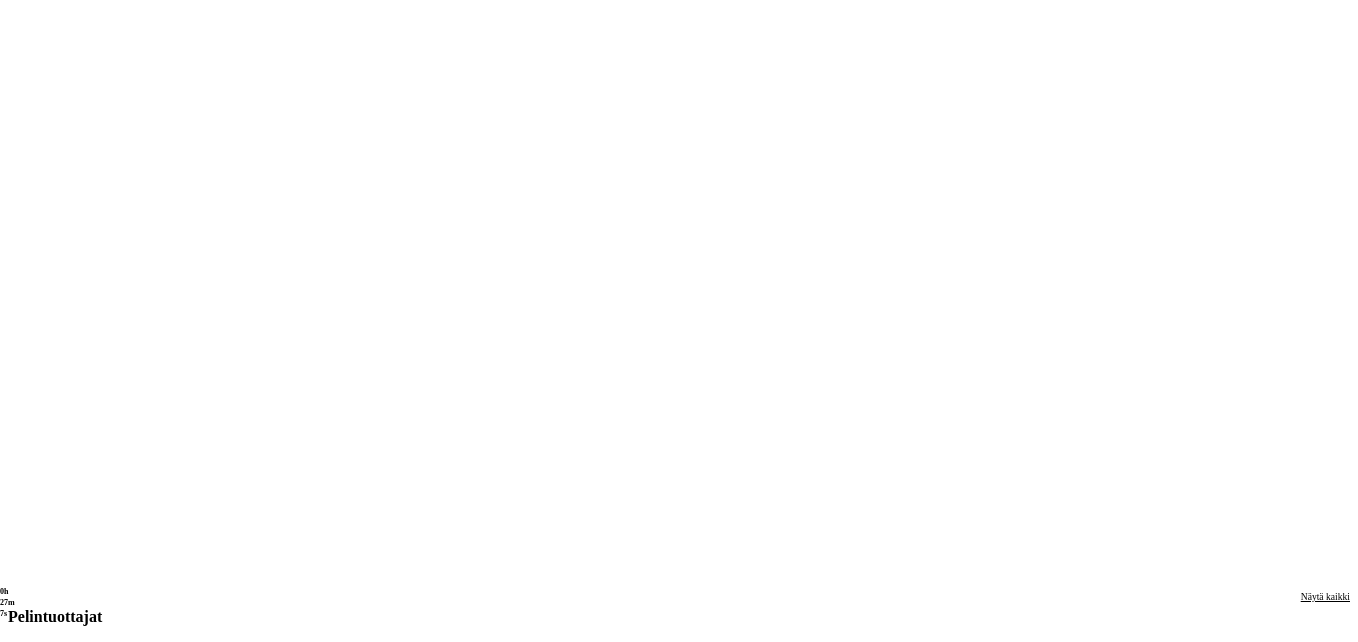 scroll, scrollTop: 70, scrollLeft: 0, axis: vertical 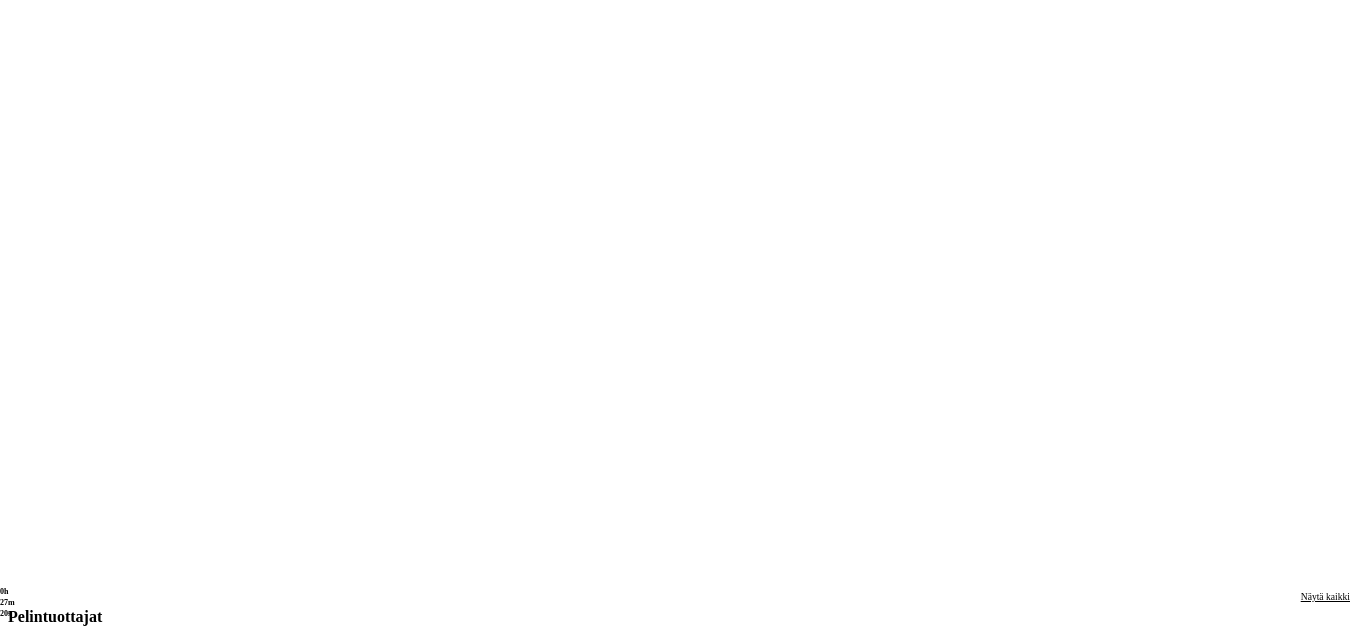 click at bounding box center [679, -3535] 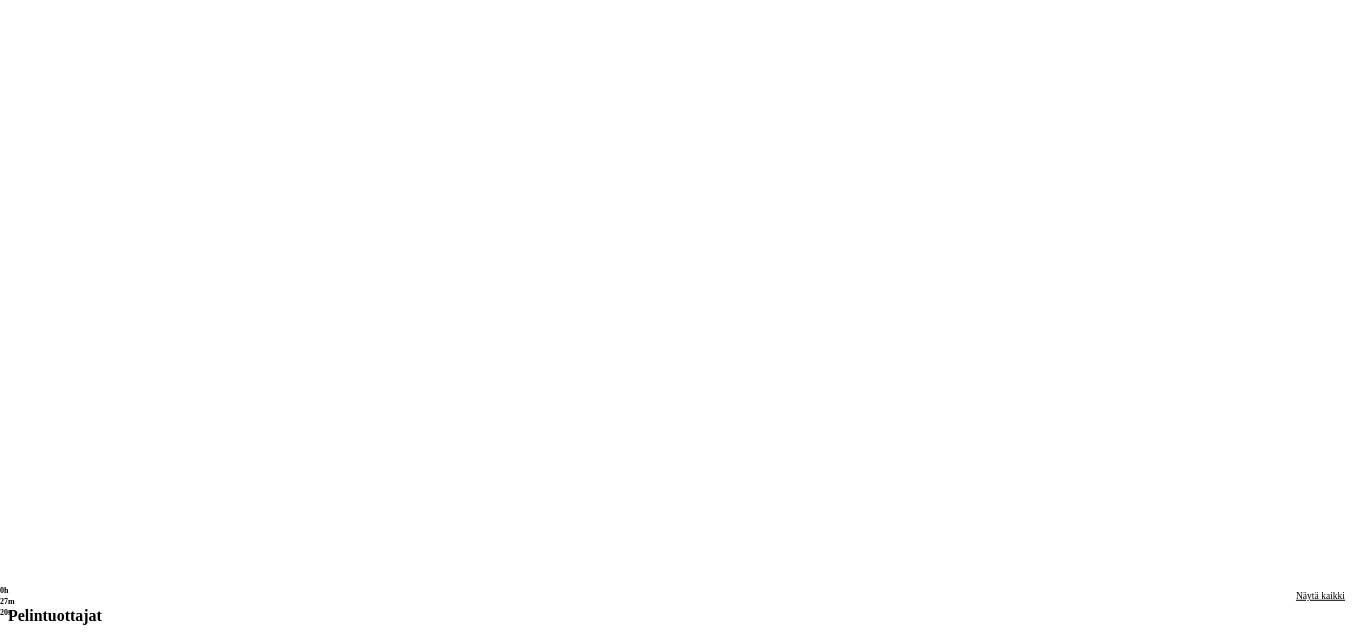 scroll, scrollTop: 0, scrollLeft: 0, axis: both 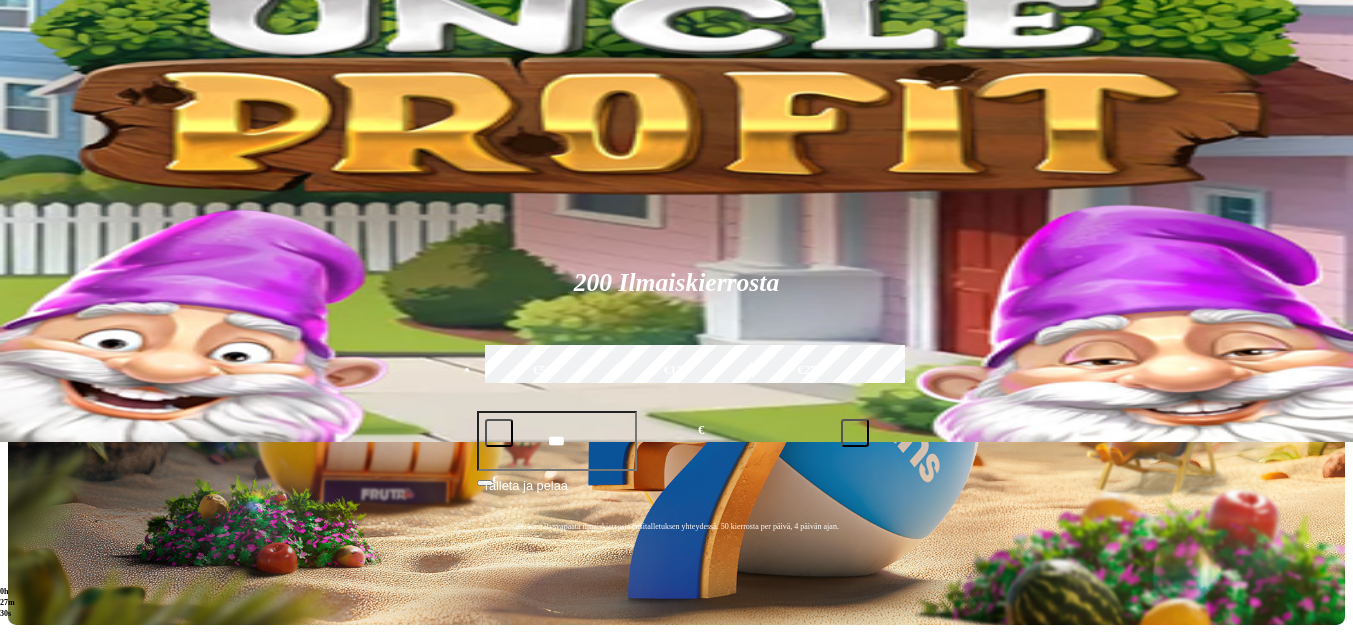 click at bounding box center [32, 895] 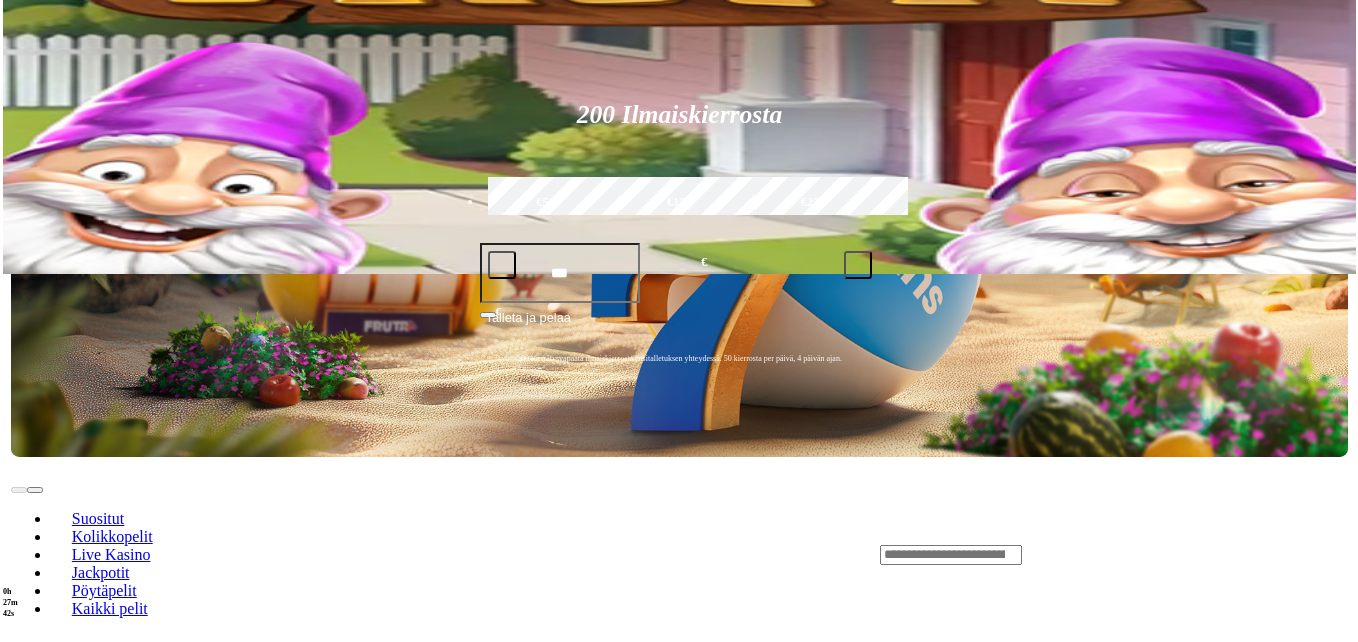 scroll, scrollTop: 400, scrollLeft: 0, axis: vertical 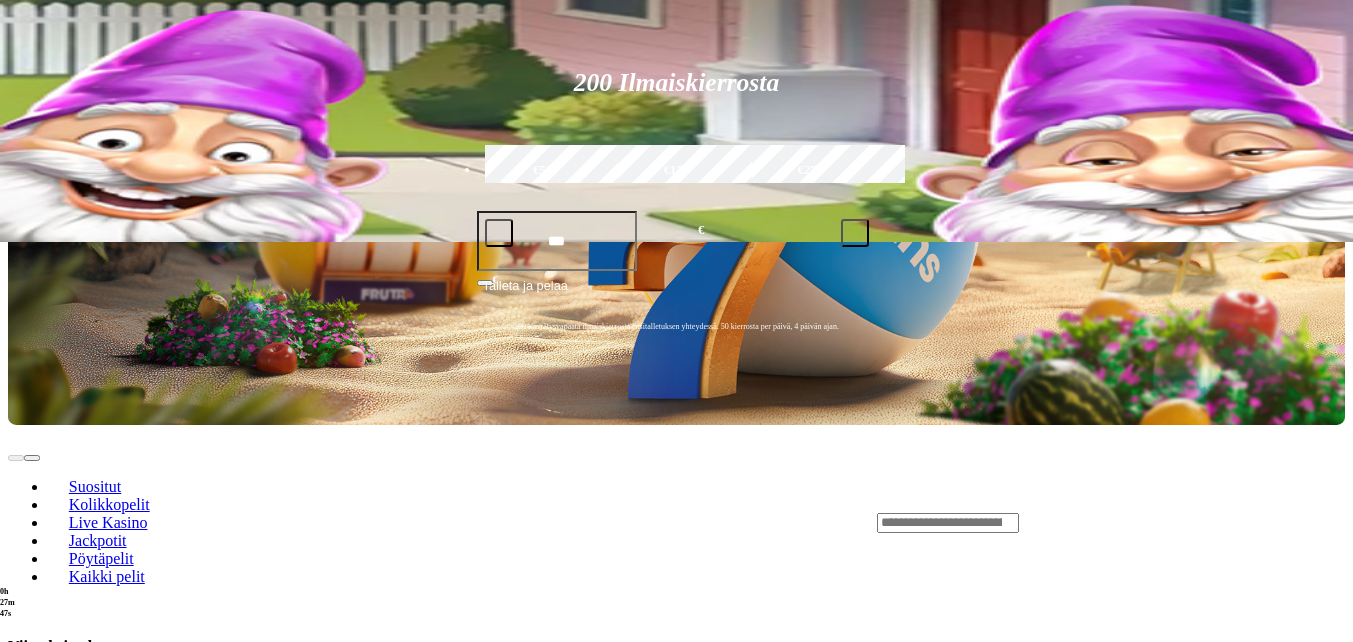 click at bounding box center (32, 1852) 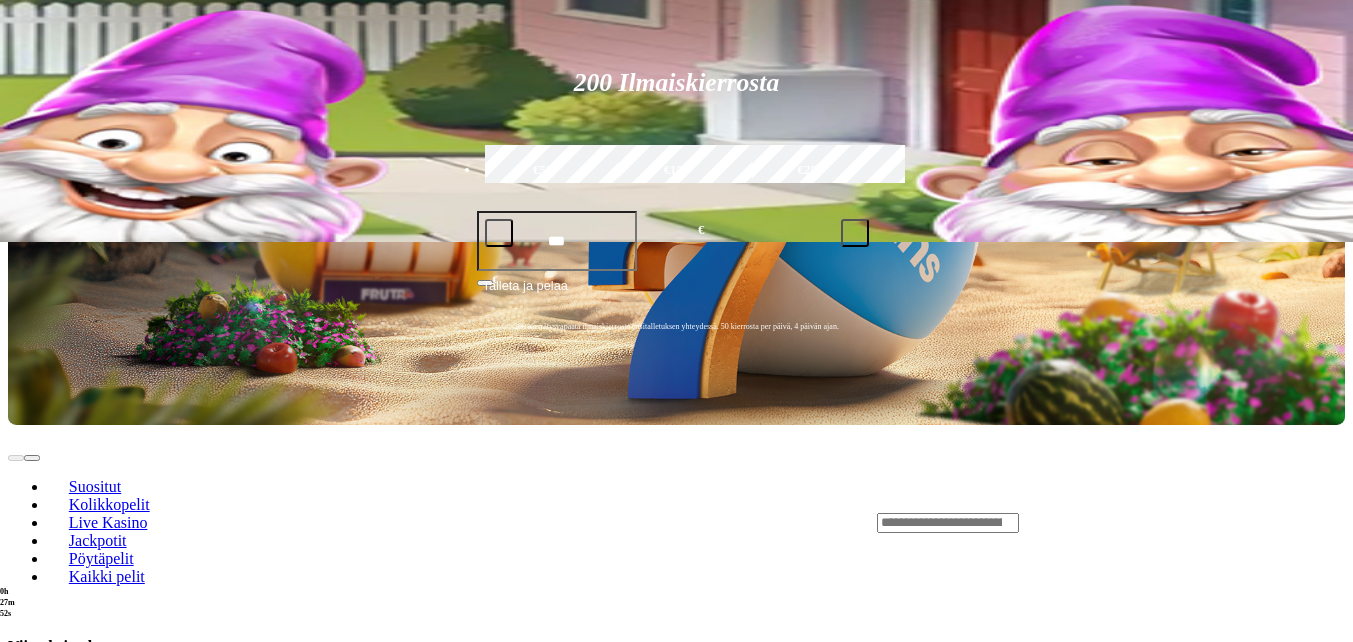 click on "[PERSON_NAME]" at bounding box center (507, -190) 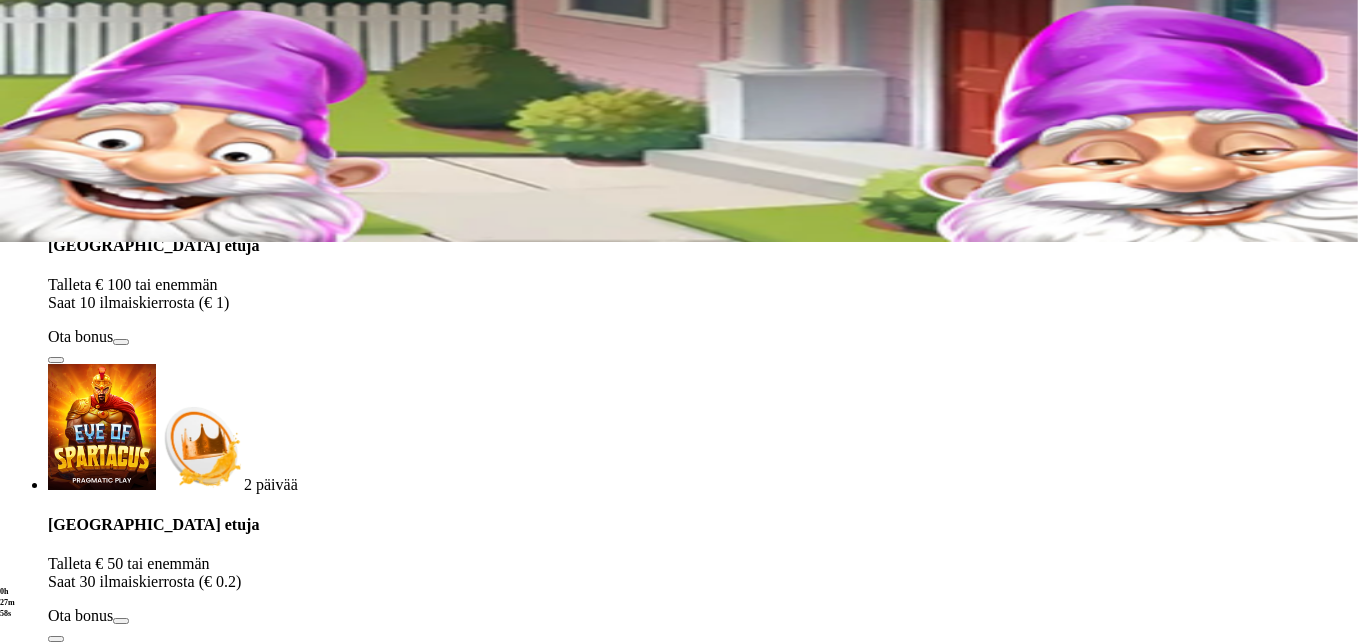 click at bounding box center [16, 66] 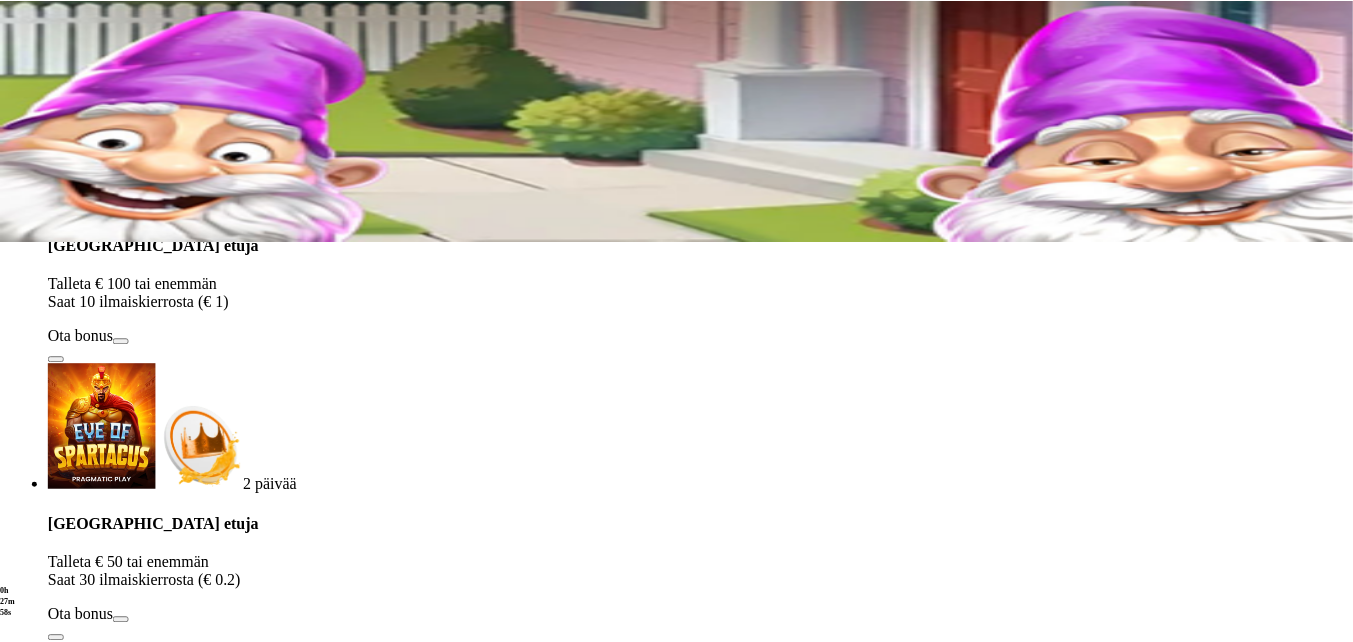 scroll, scrollTop: 0, scrollLeft: 0, axis: both 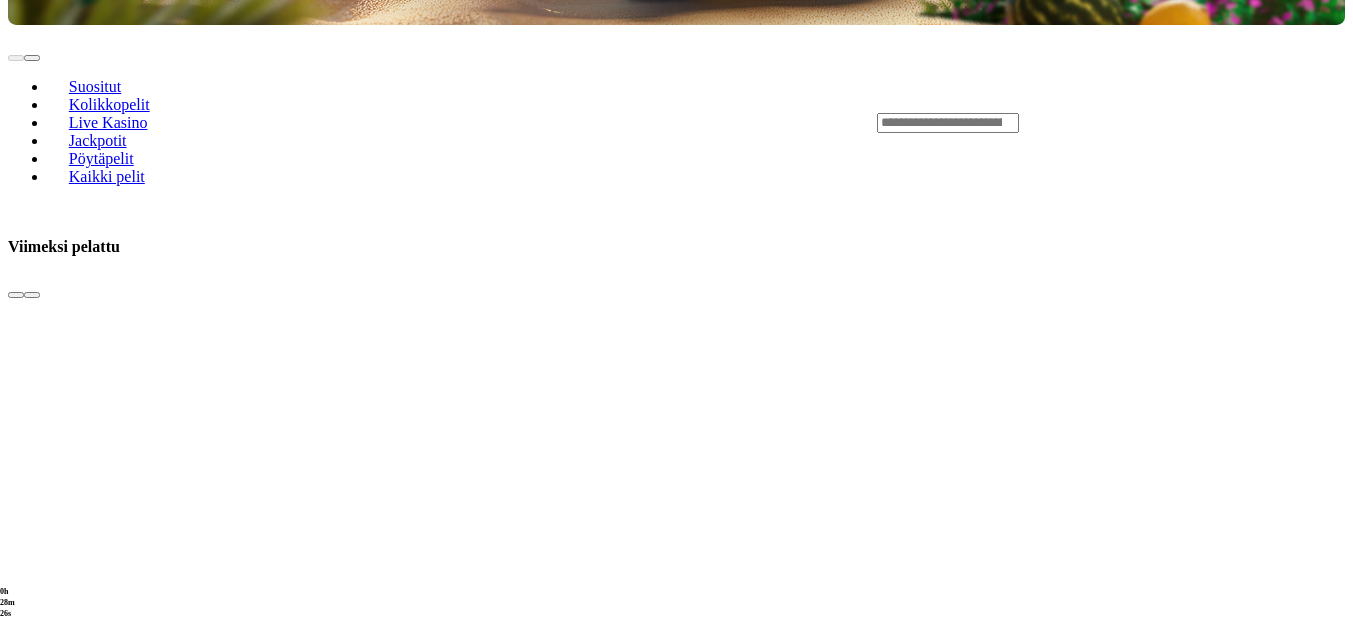 click on "Pelaa nyt" at bounding box center (-752, 3514) 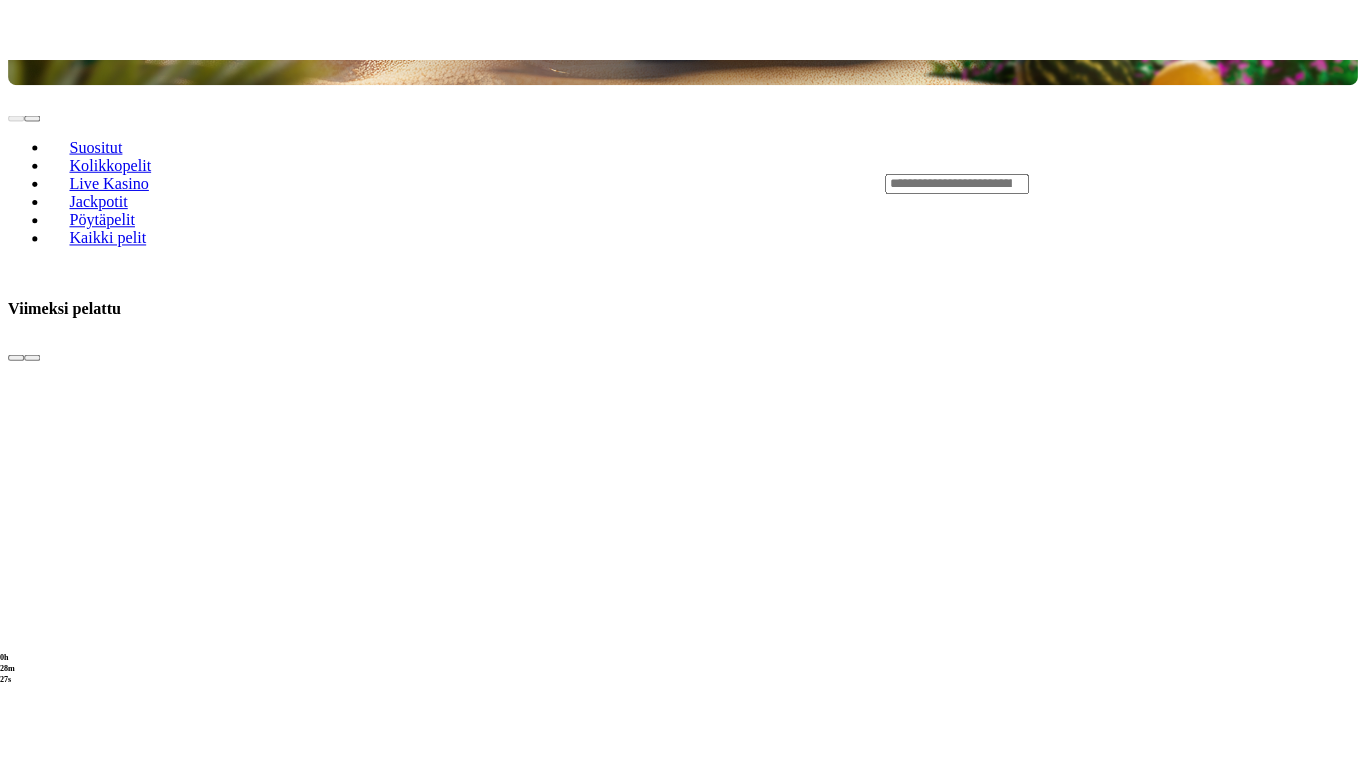 scroll, scrollTop: 0, scrollLeft: 0, axis: both 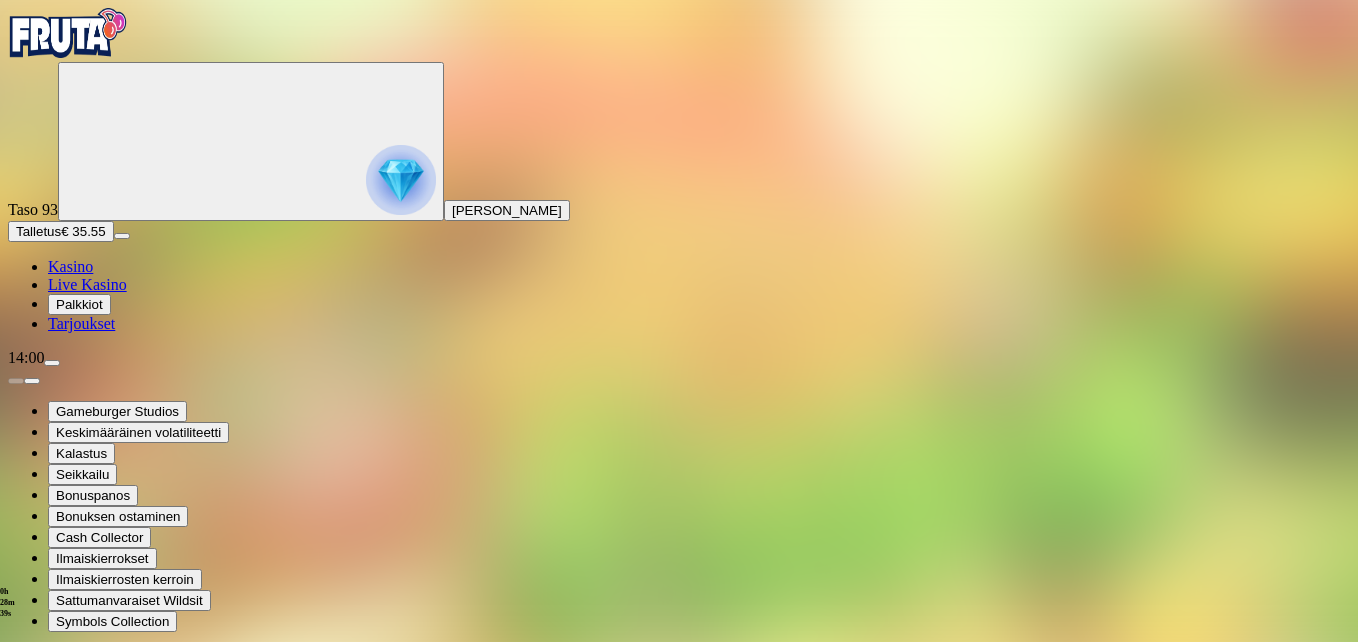 click at bounding box center [48, 841] 